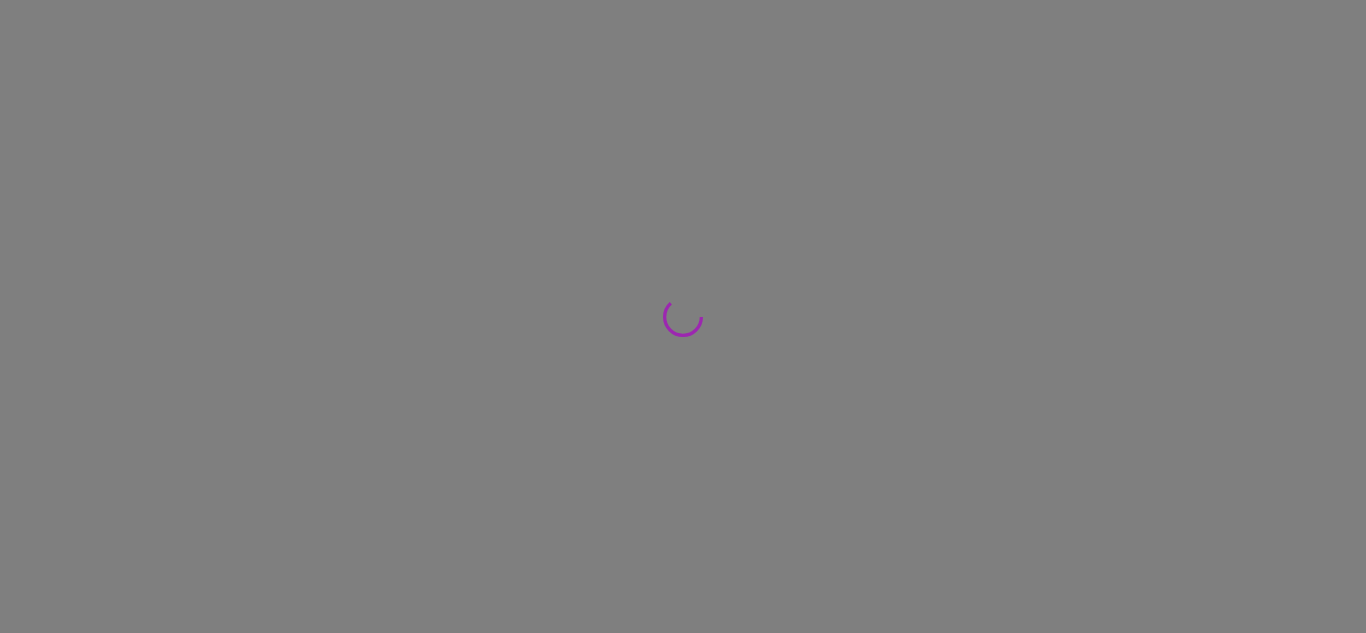 scroll, scrollTop: 0, scrollLeft: 0, axis: both 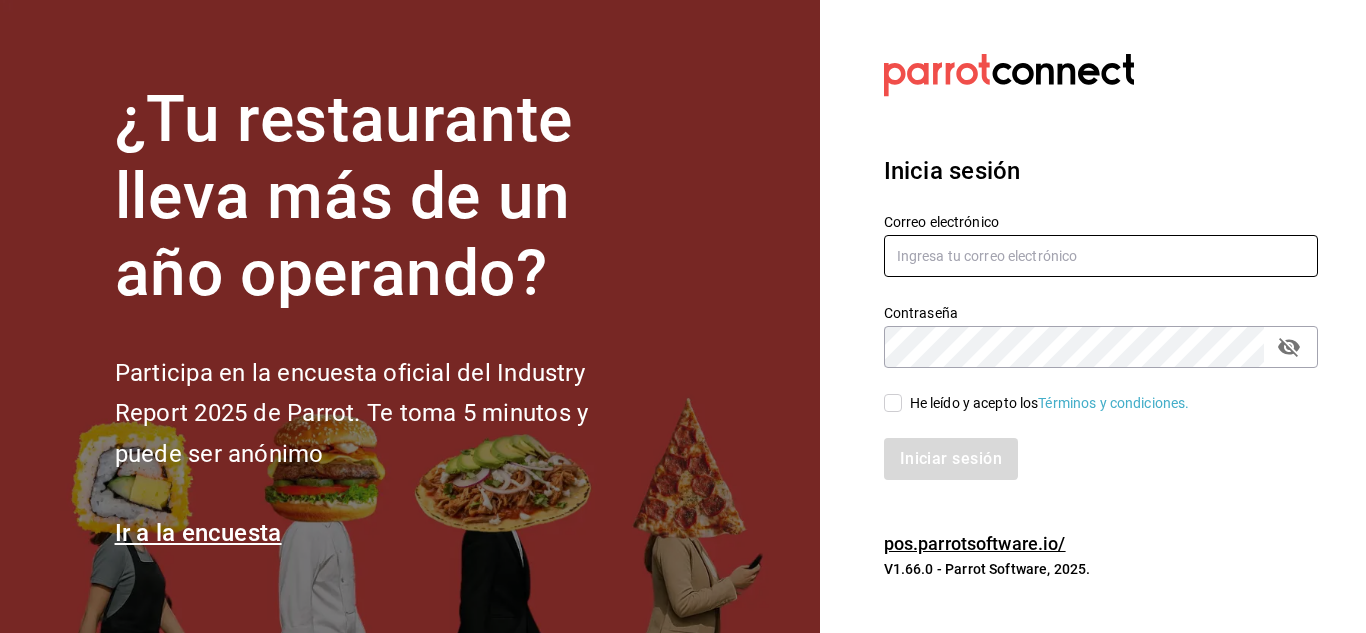 type on "[EMAIL]" 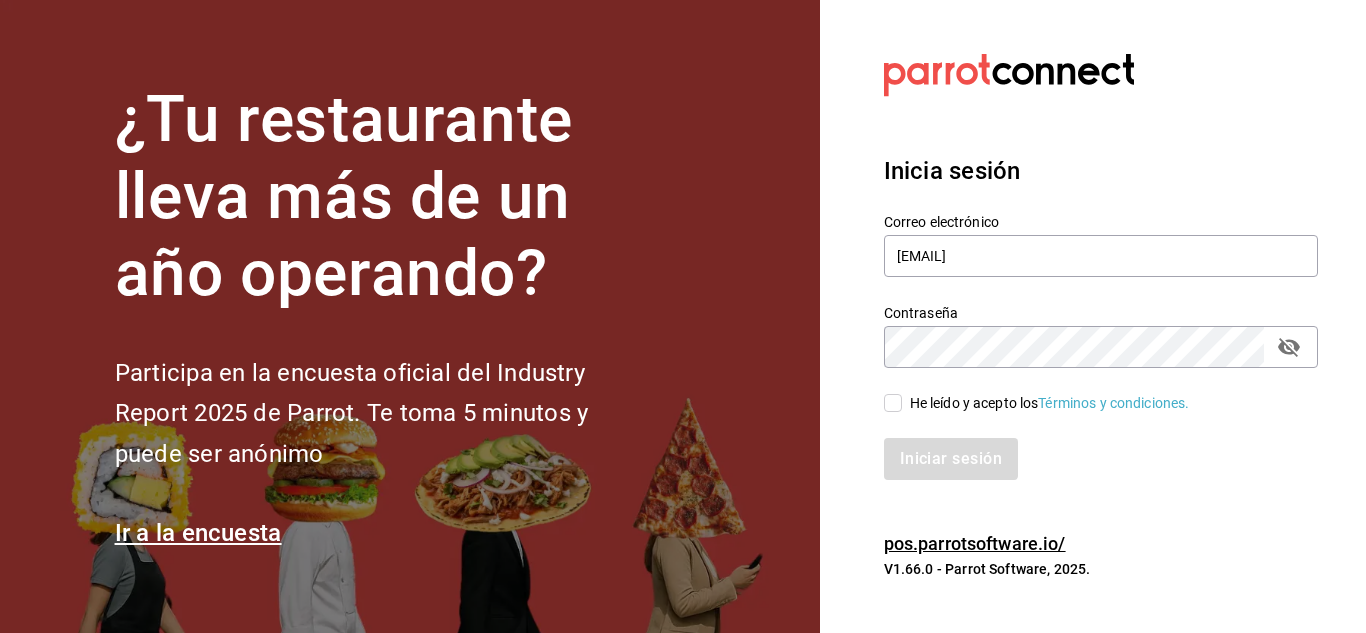 click on "He leído y acepto los  Términos y condiciones." at bounding box center [893, 403] 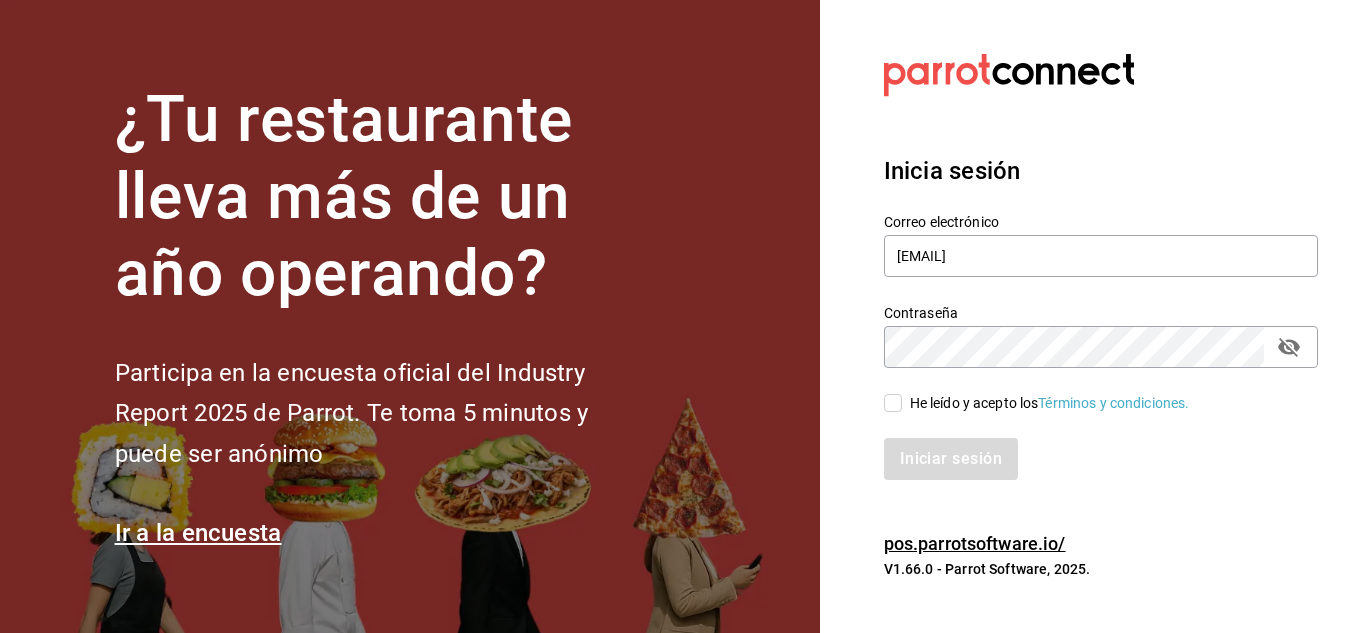 checkbox on "true" 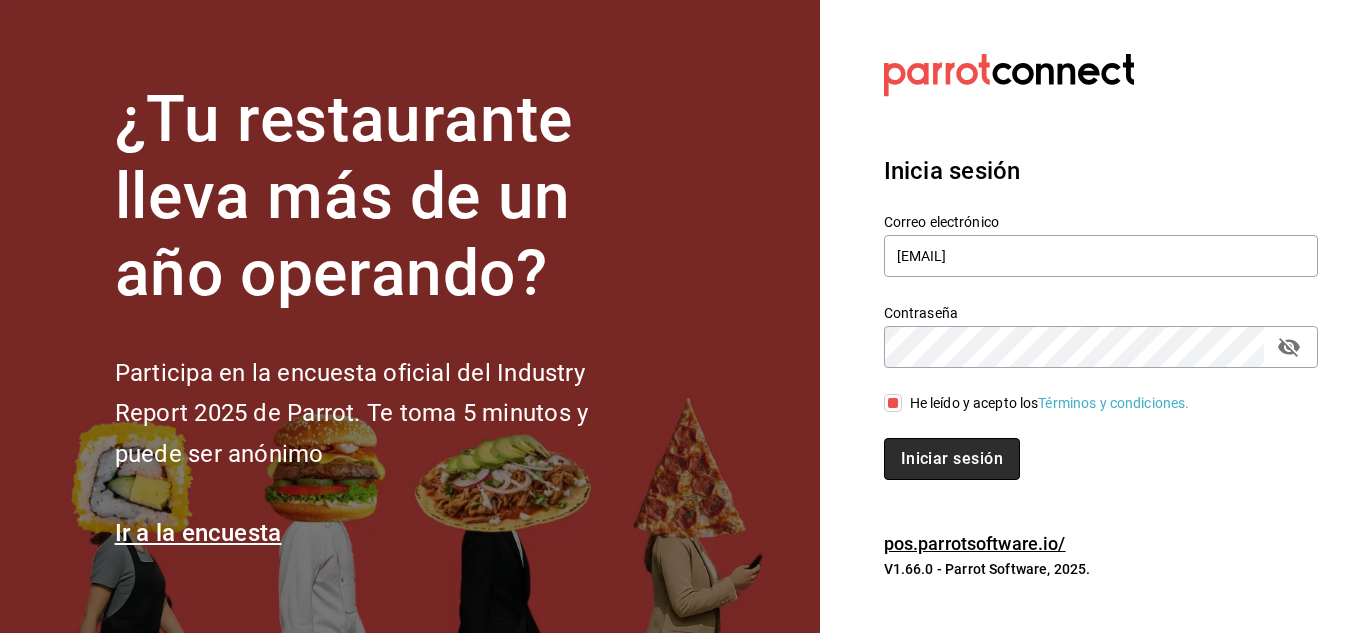 click on "Iniciar sesión" at bounding box center [952, 459] 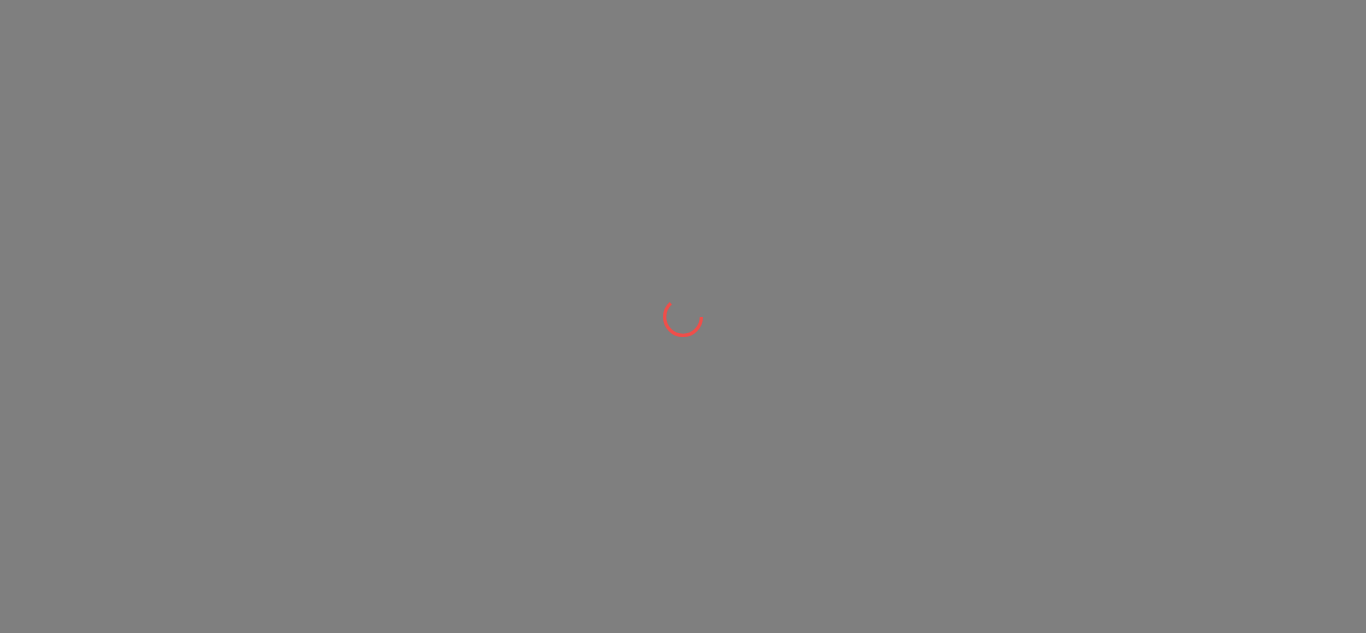 scroll, scrollTop: 0, scrollLeft: 0, axis: both 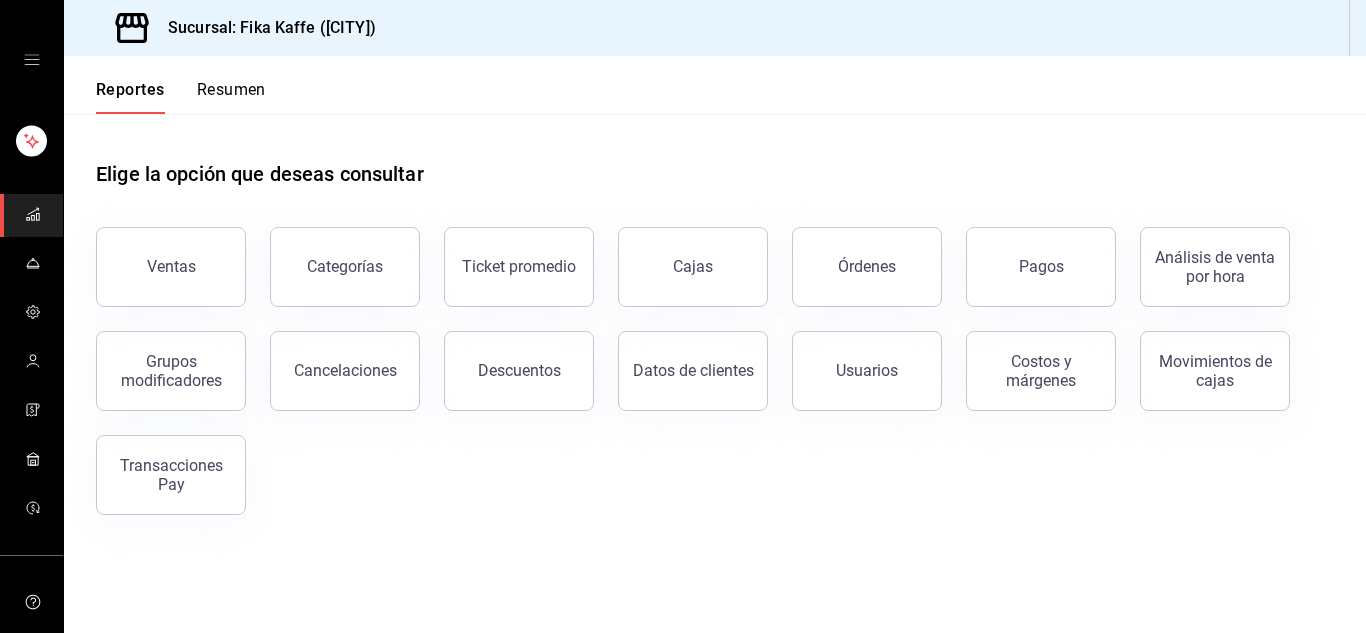 click on "Elige la opción que deseas consultar" at bounding box center (715, 158) 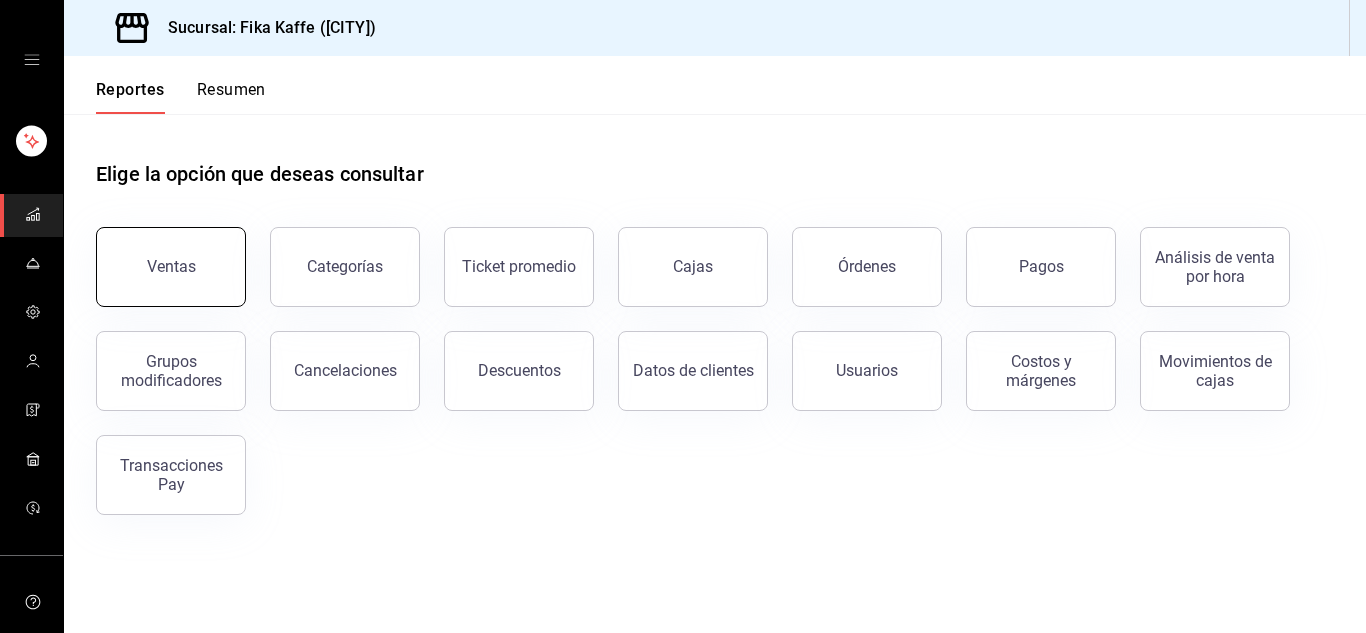 click on "Ventas" at bounding box center [171, 267] 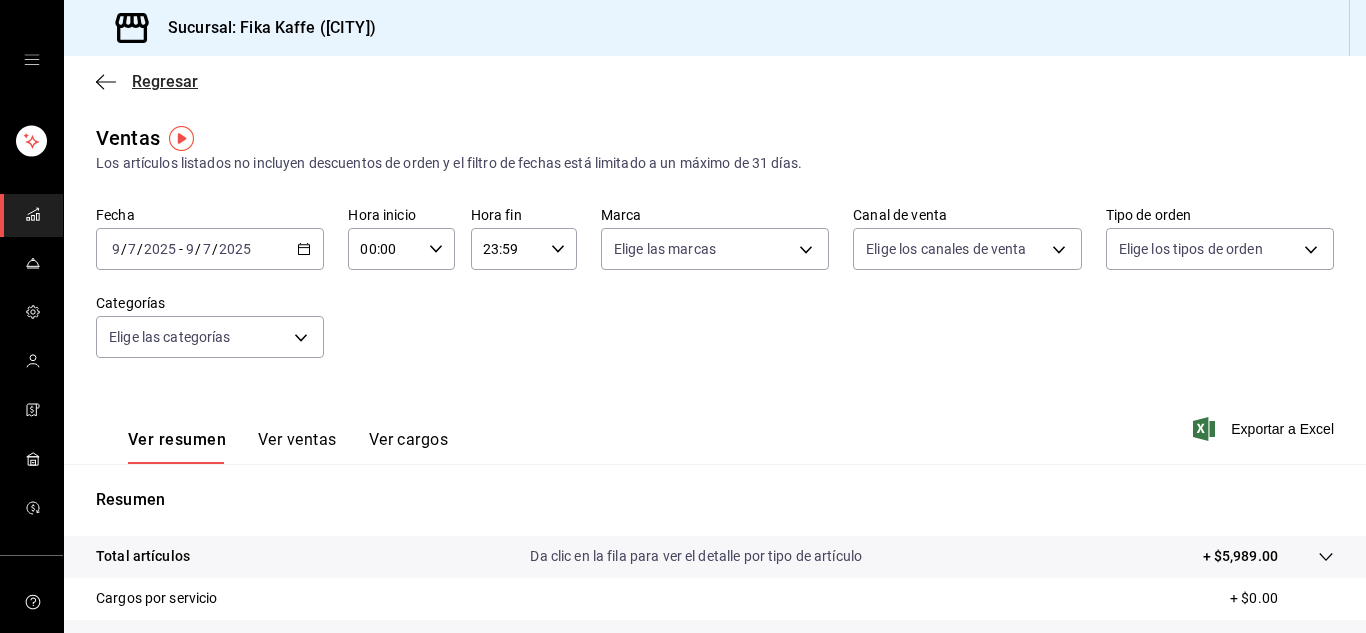 click at bounding box center [106, 81] 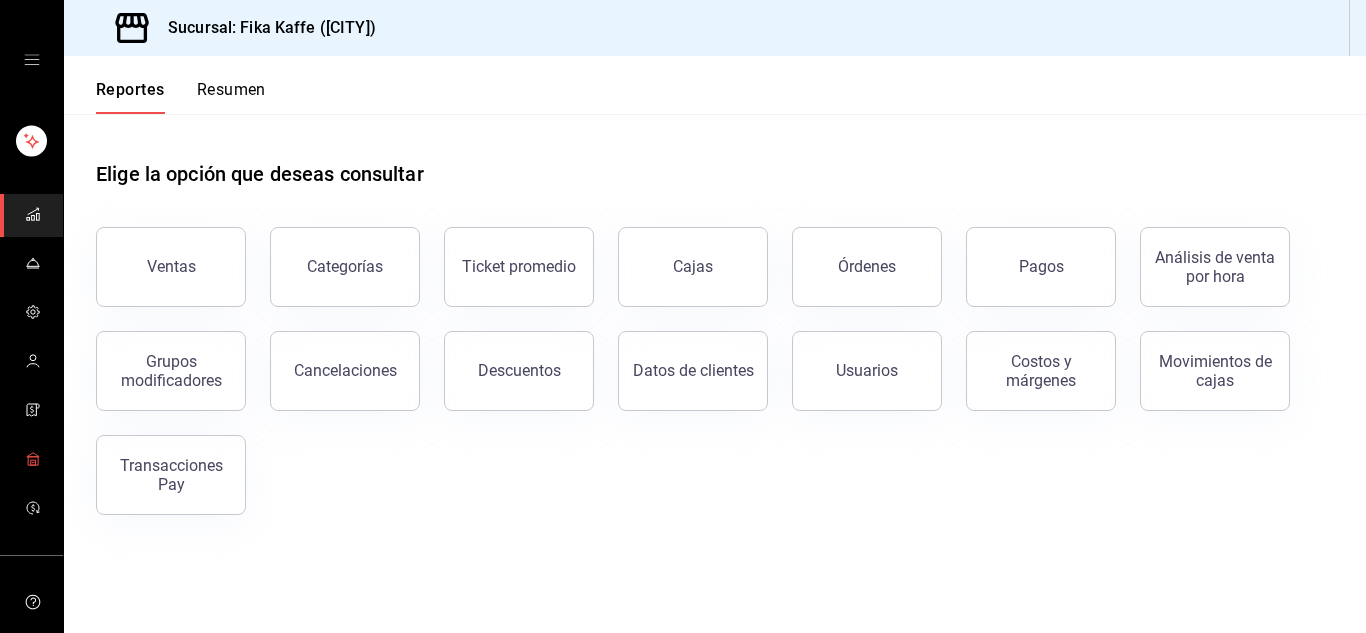 click at bounding box center (33, 459) 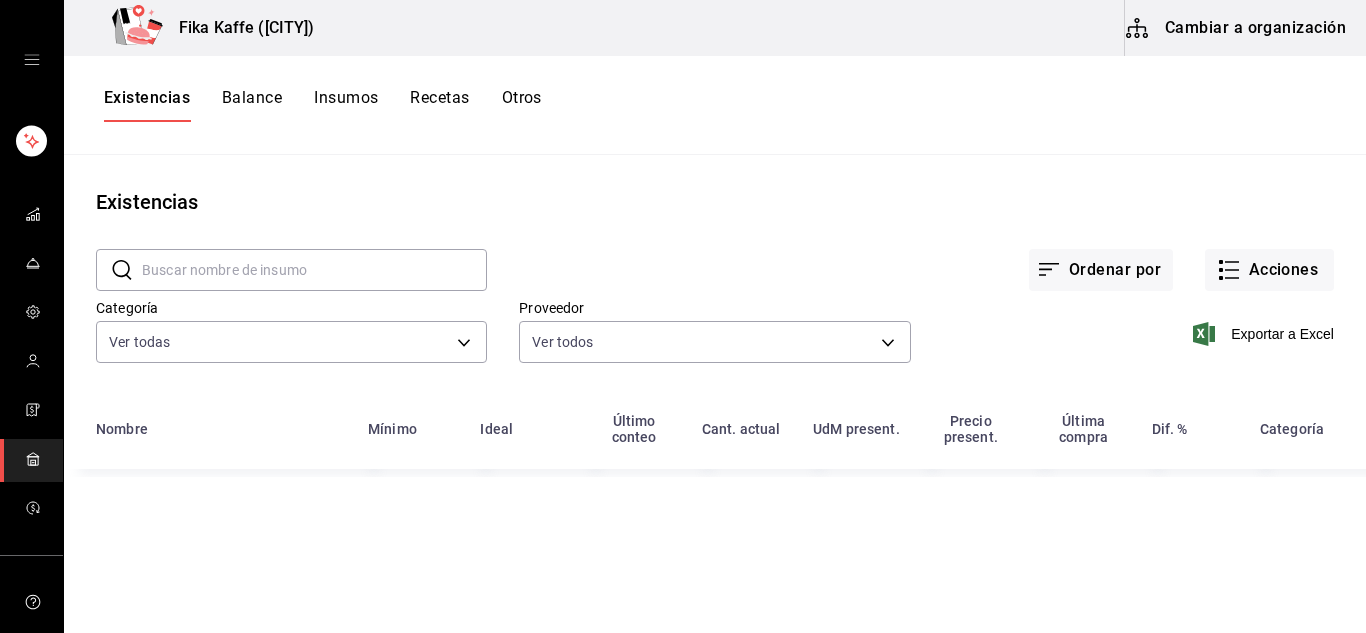 click on "Insumos" at bounding box center [346, 105] 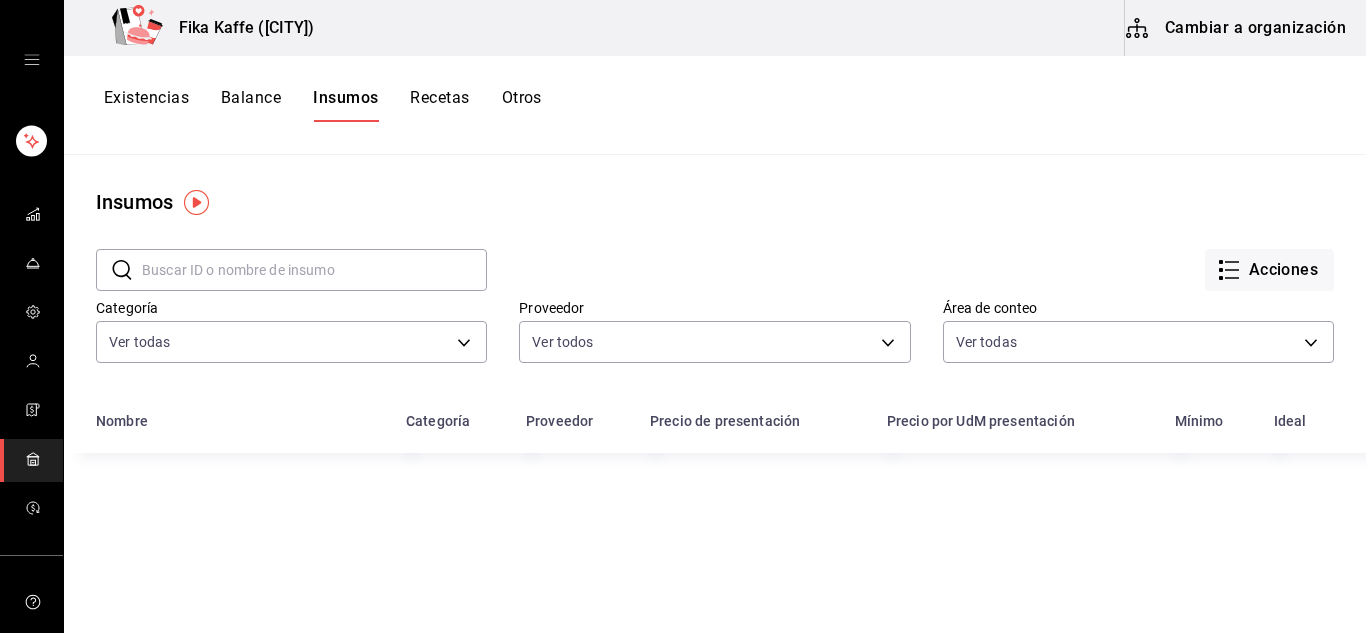 click at bounding box center [314, 270] 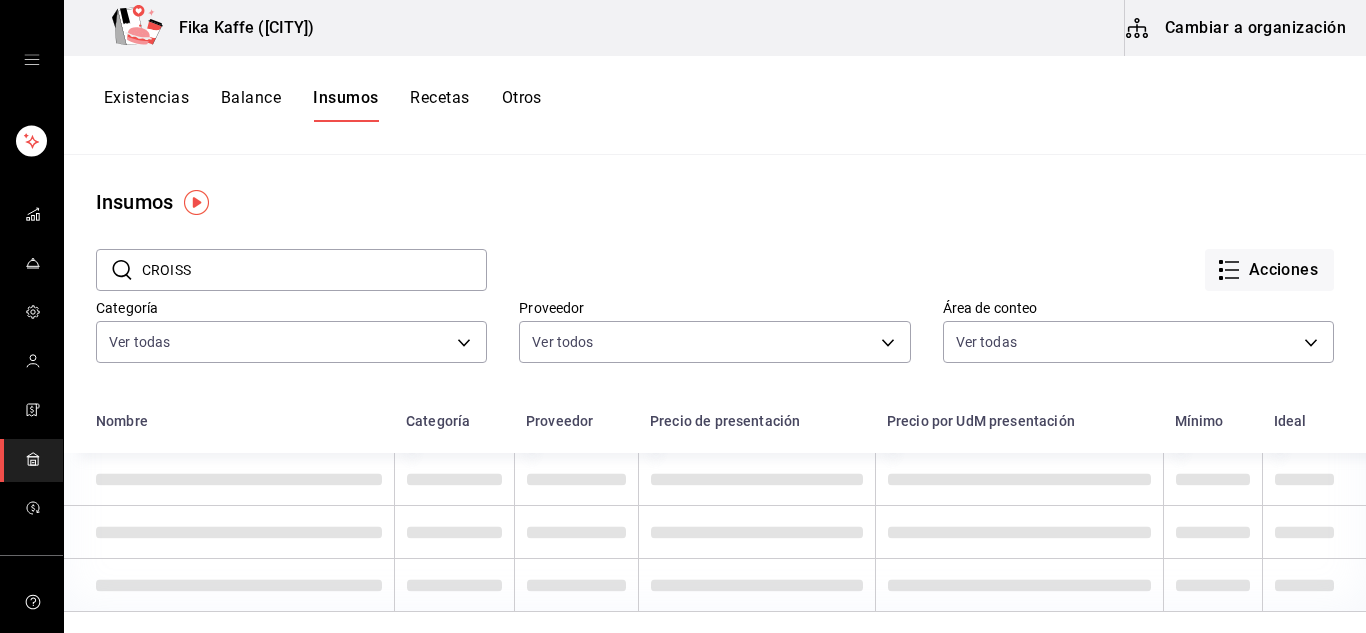 type on "CROISS" 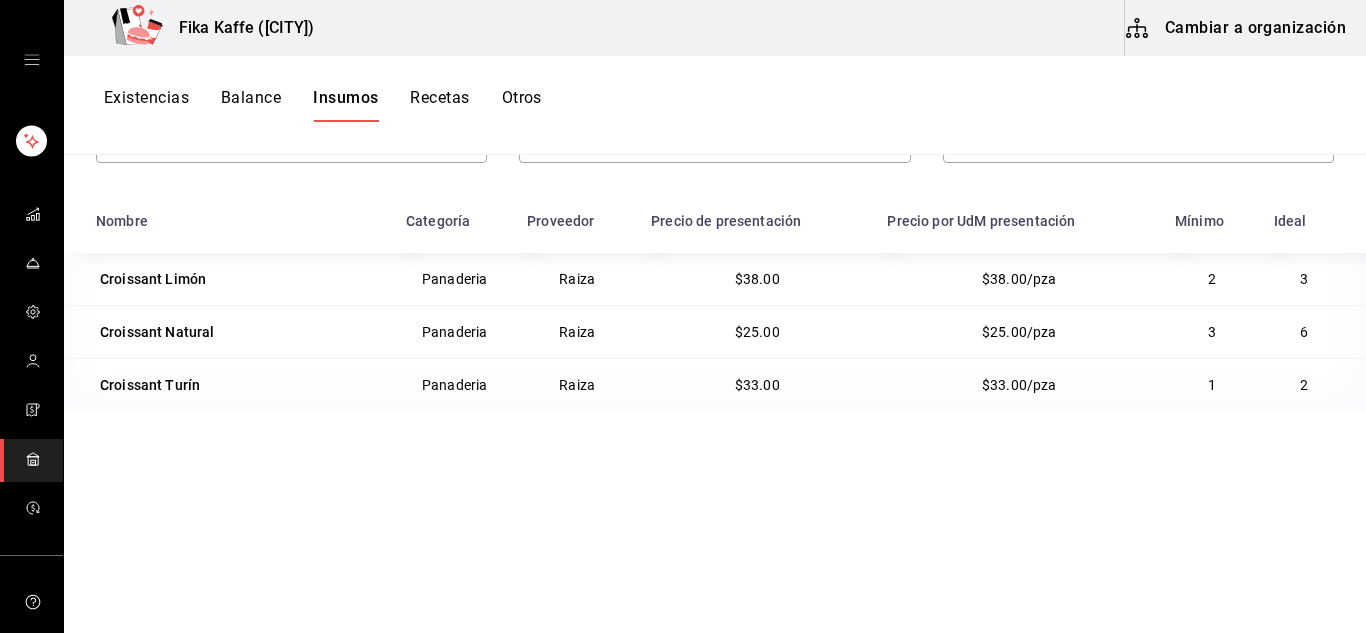 scroll, scrollTop: 0, scrollLeft: 0, axis: both 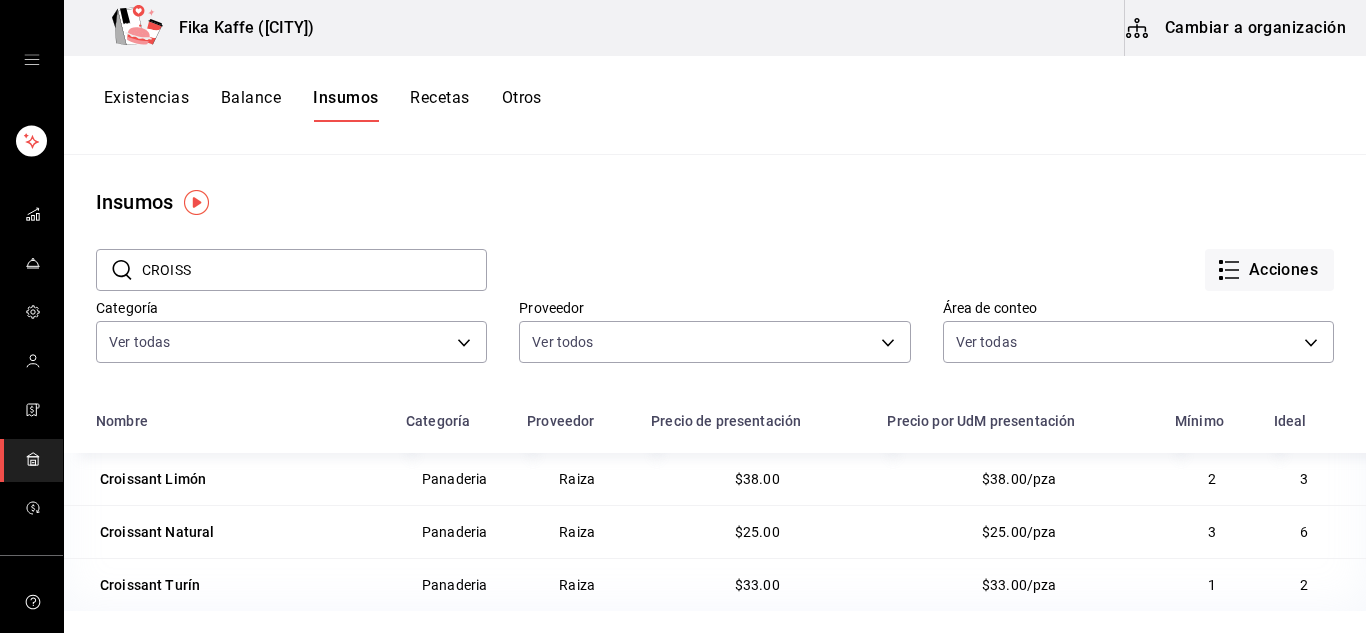 click on "Existencias" at bounding box center [146, 105] 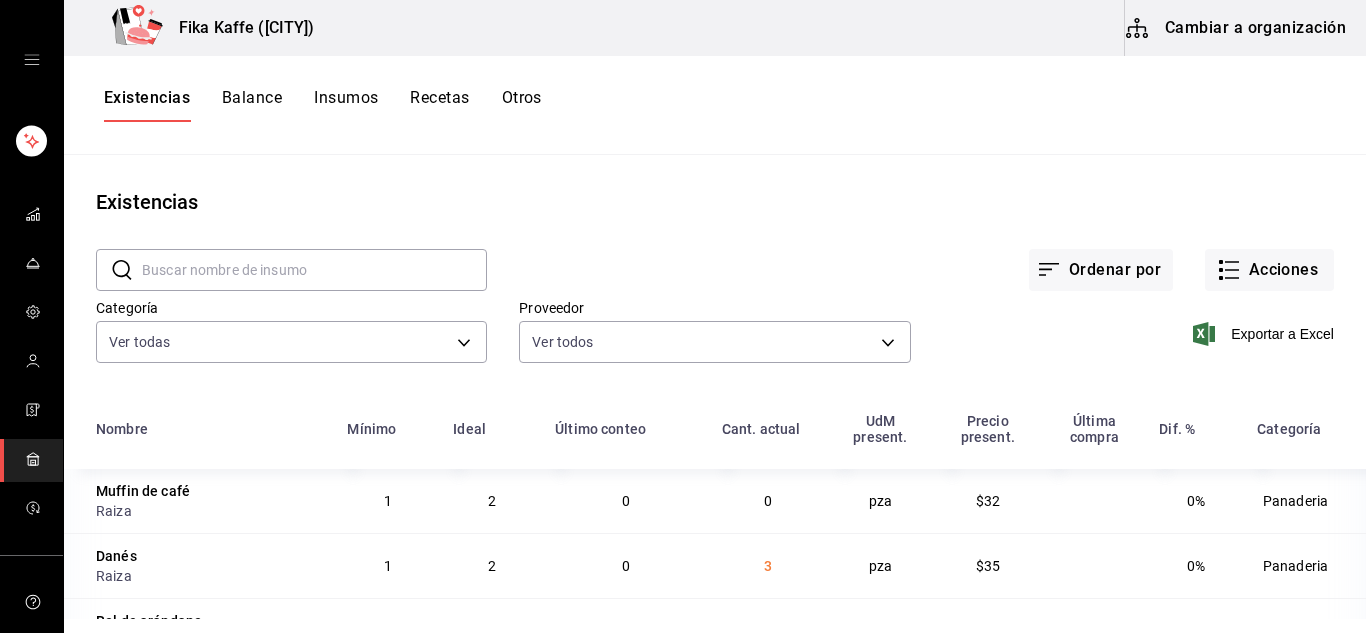 scroll, scrollTop: 100, scrollLeft: 0, axis: vertical 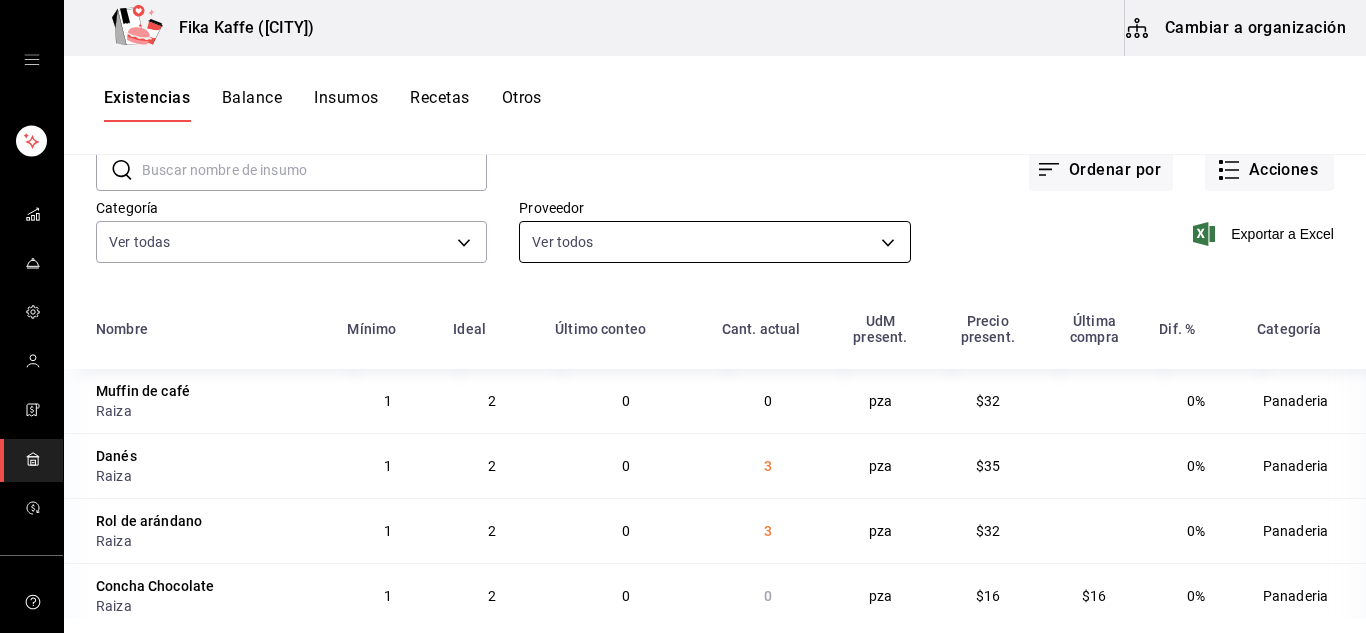click on "Muffin de café Raiza 1 2 0 0 pza $32 0% Panaderia Danés Raiza 1 2 0 3 pza $35 0% Panaderia Rol de arándano Raiza 1 2 0 3 pza $32 0% Panaderia Concha Chocolate Raiza 1 2 0 0 pza $16 $16 0% Panaderia Concha Vainilla Raiza 1 2 0 -3 pza $16 $16 0% Panaderia Monkey Raiza 1 2 0 4 pza $34 0% Panaderia Croissant Turín Raiza 1" at bounding box center [683, 309] 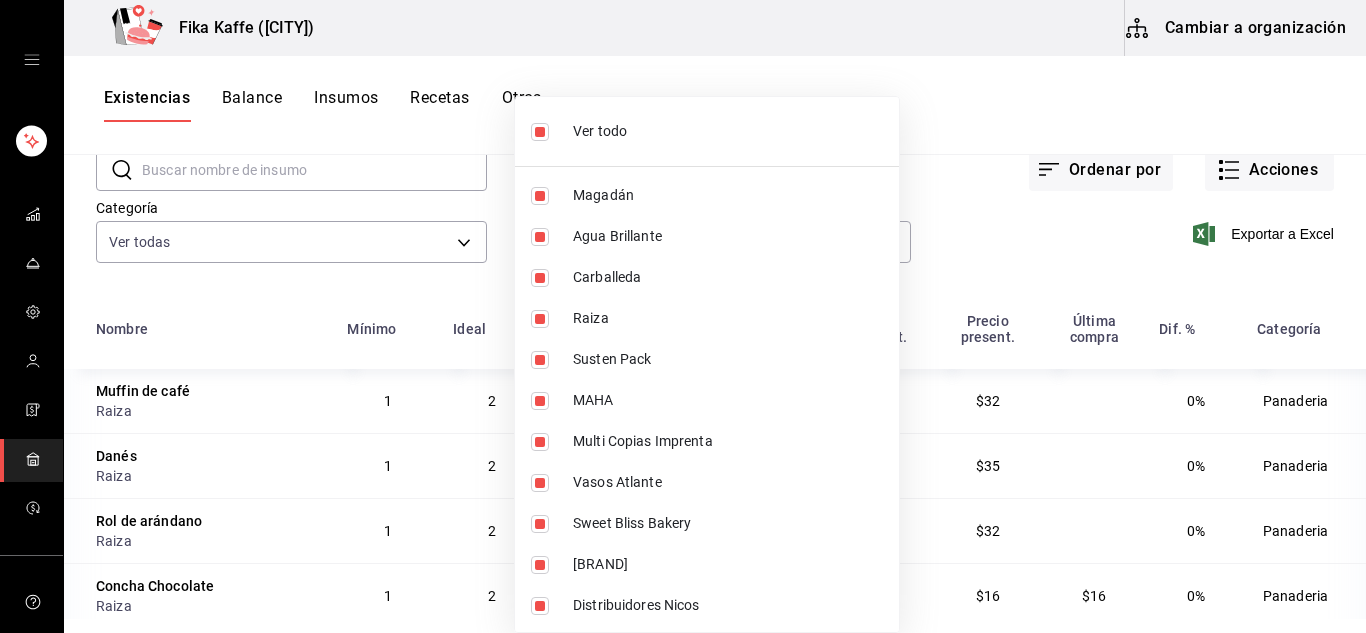 click at bounding box center [540, 132] 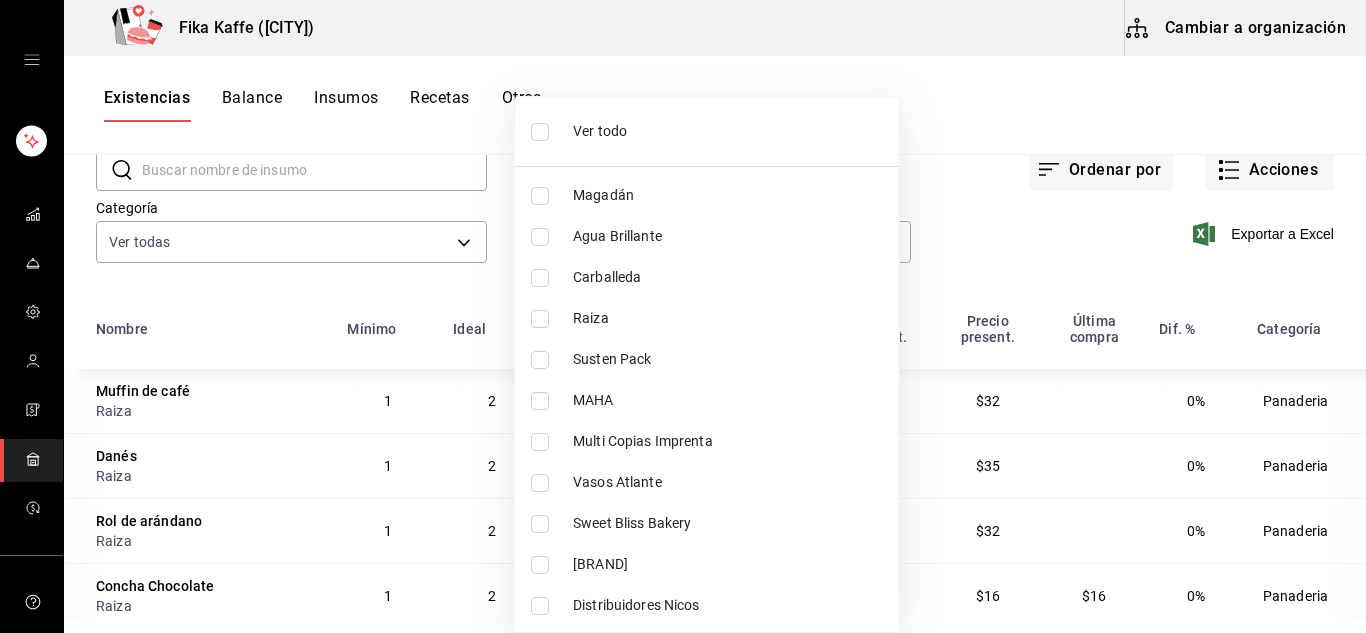 click at bounding box center [544, 319] 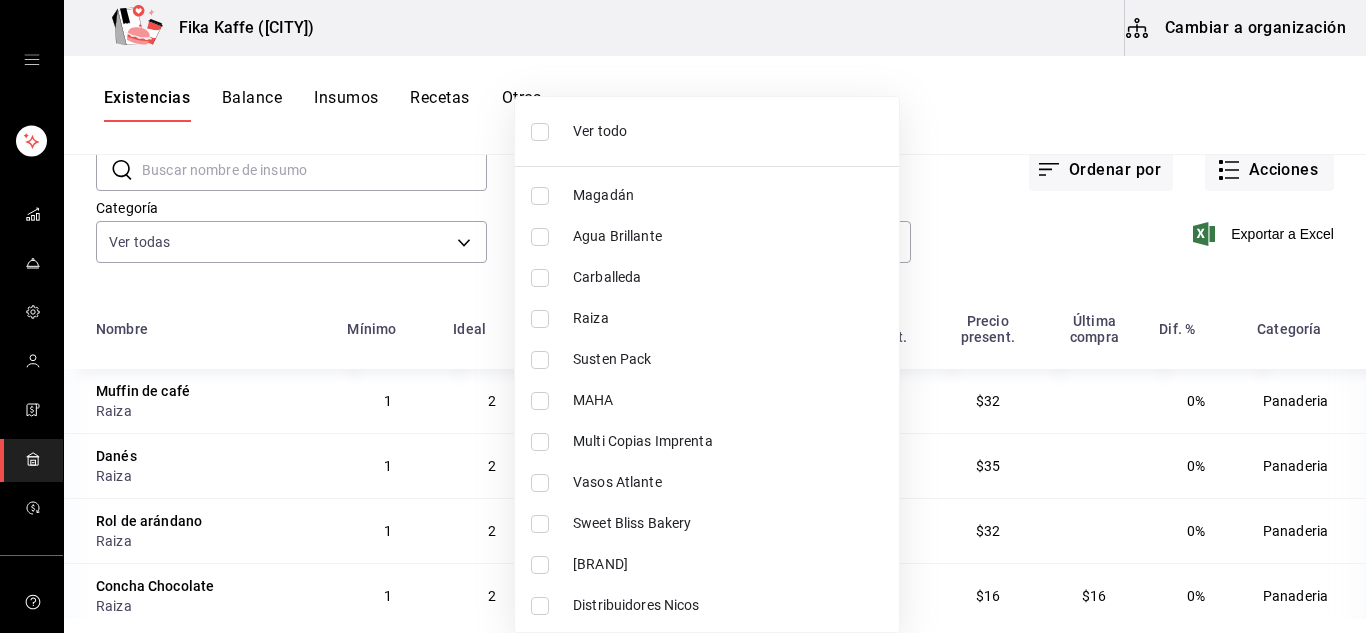 click at bounding box center (540, 319) 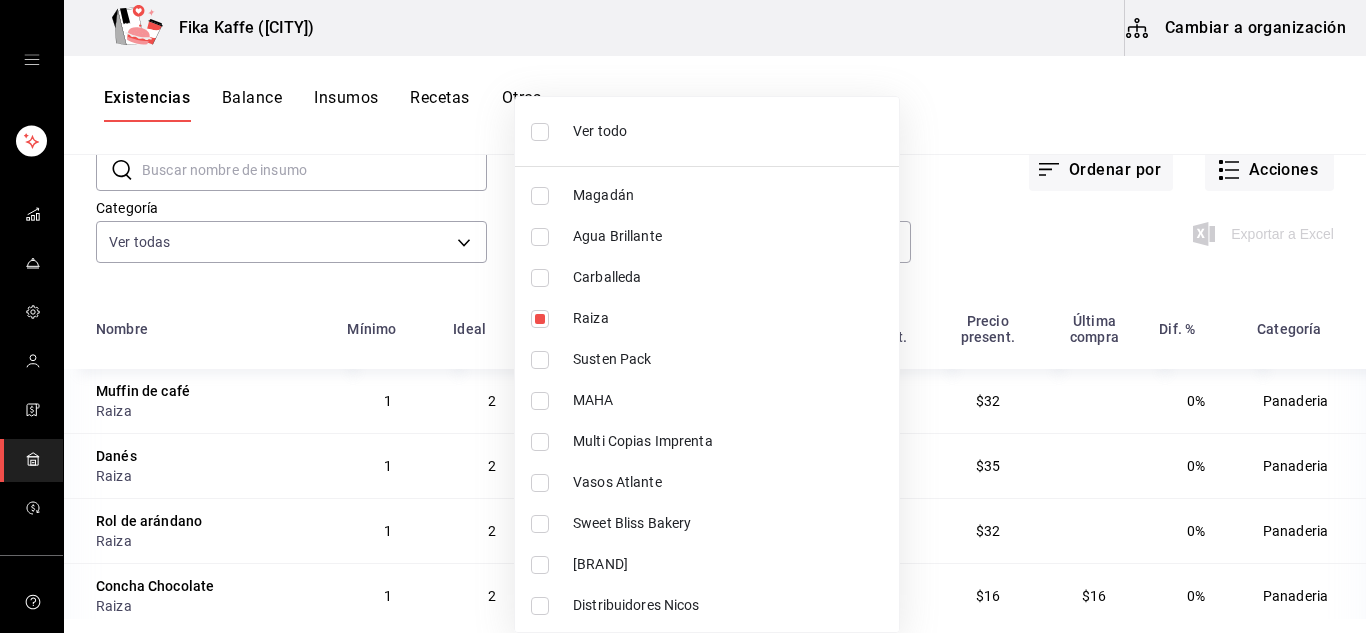 click at bounding box center [683, 316] 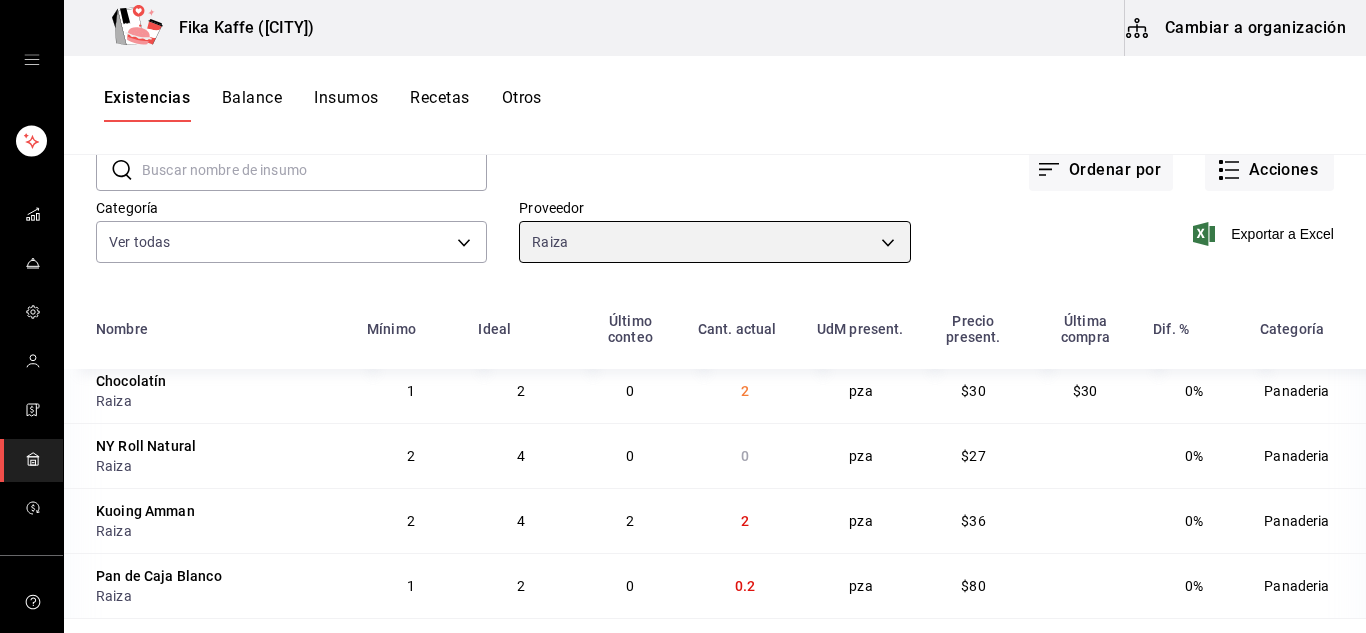 scroll, scrollTop: 655, scrollLeft: 0, axis: vertical 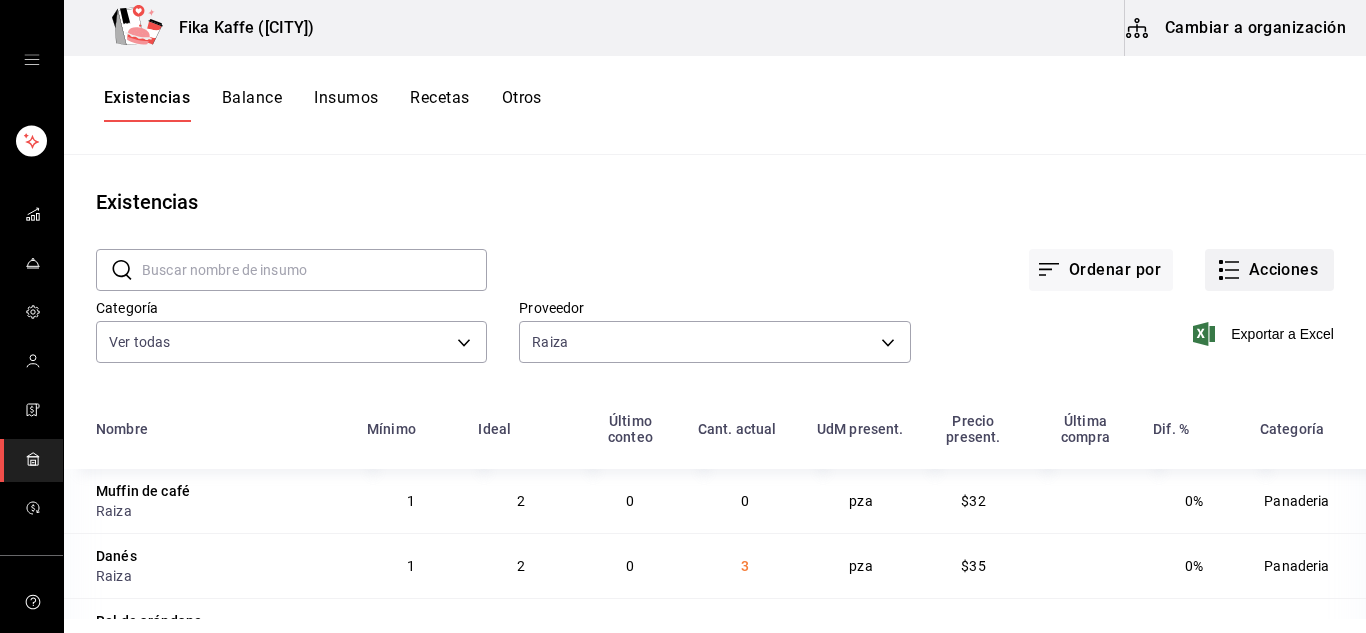 click on "Acciones" at bounding box center [1269, 270] 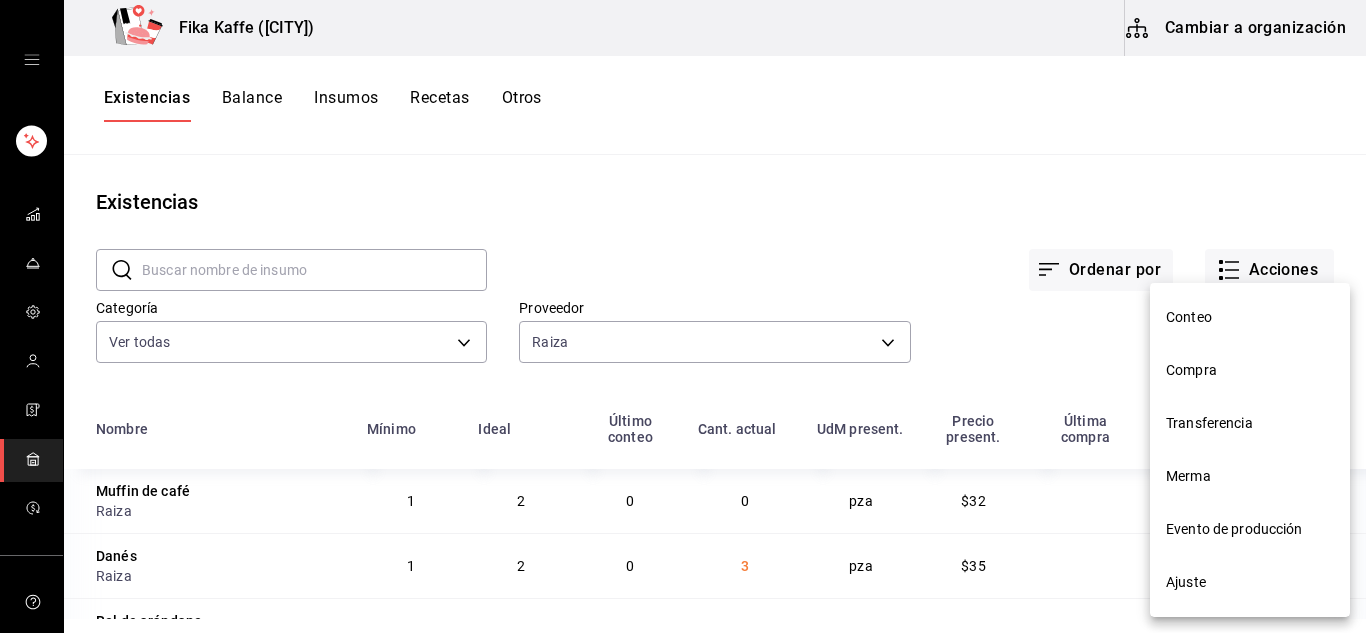 click on "Ajuste" at bounding box center [1250, 317] 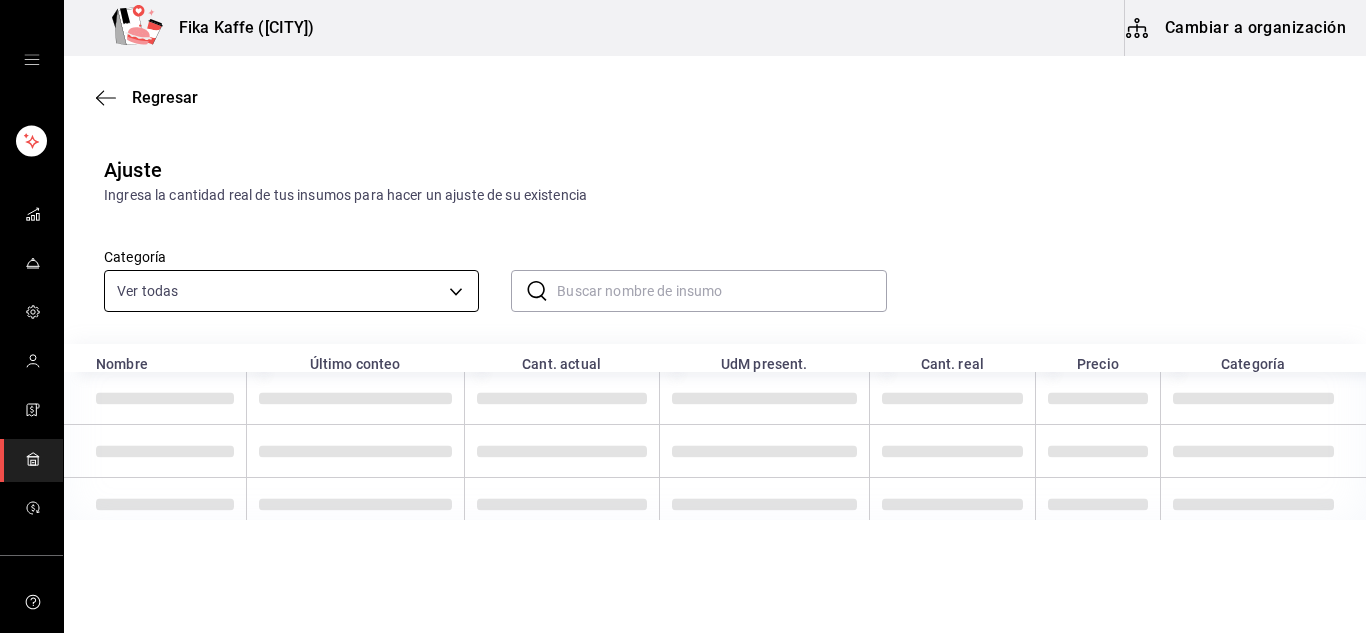 click on "GANA 1 MES GRATIS EN TU SUSCRIPCIÓN AQUÍ ¿Recuerdas cómo empezó tu restaurante?
Hoy puedes ayudar a un colega a tener el mismo cambio que tú viviste.
Recomienda Parrot directamente desde tu Portal Administrador.
Es fácil y rápido.
🎁 Por cada restaurante que se una, ganas 1 mes gratis. Ver video tutorial Ir a video Visitar centro de ayuda ([PHONE])" at bounding box center [683, 260] 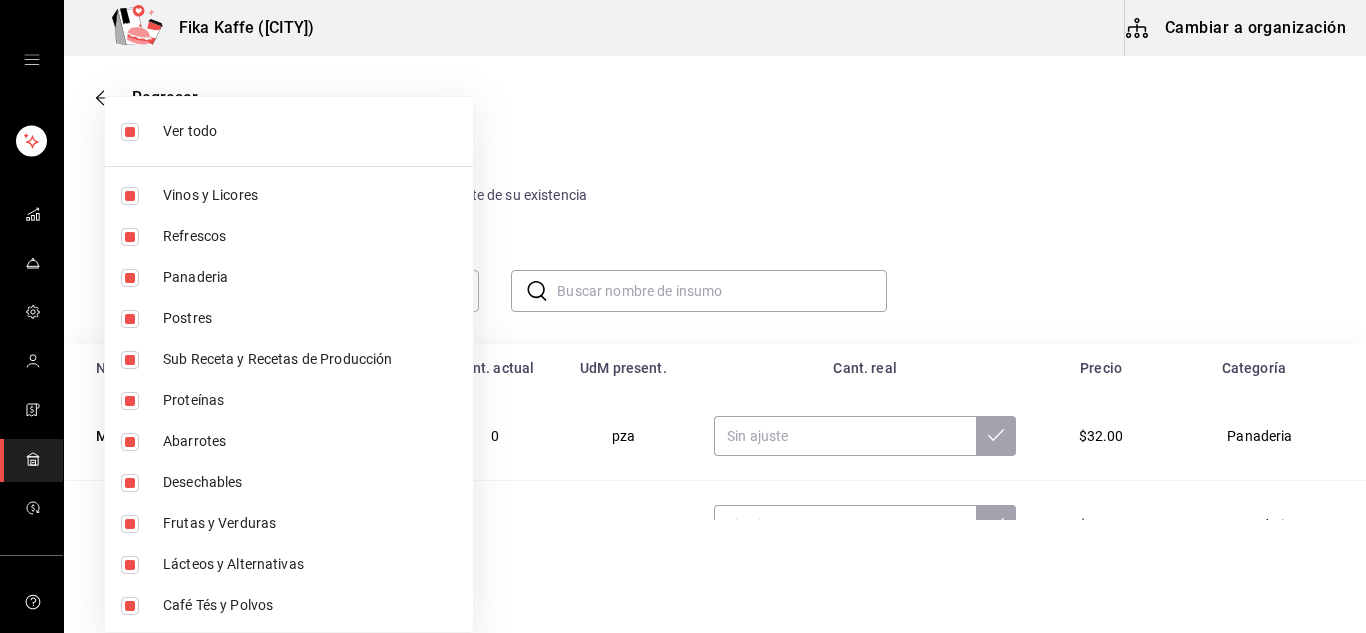 click at bounding box center (130, 132) 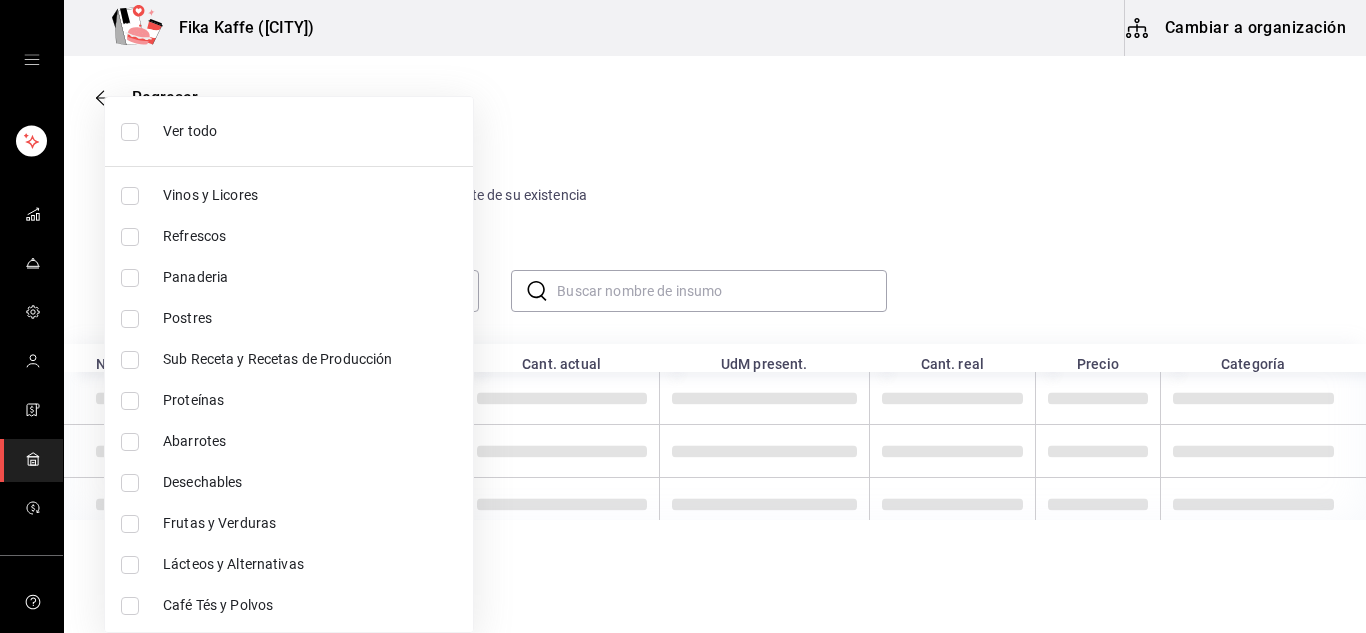 click at bounding box center (130, 278) 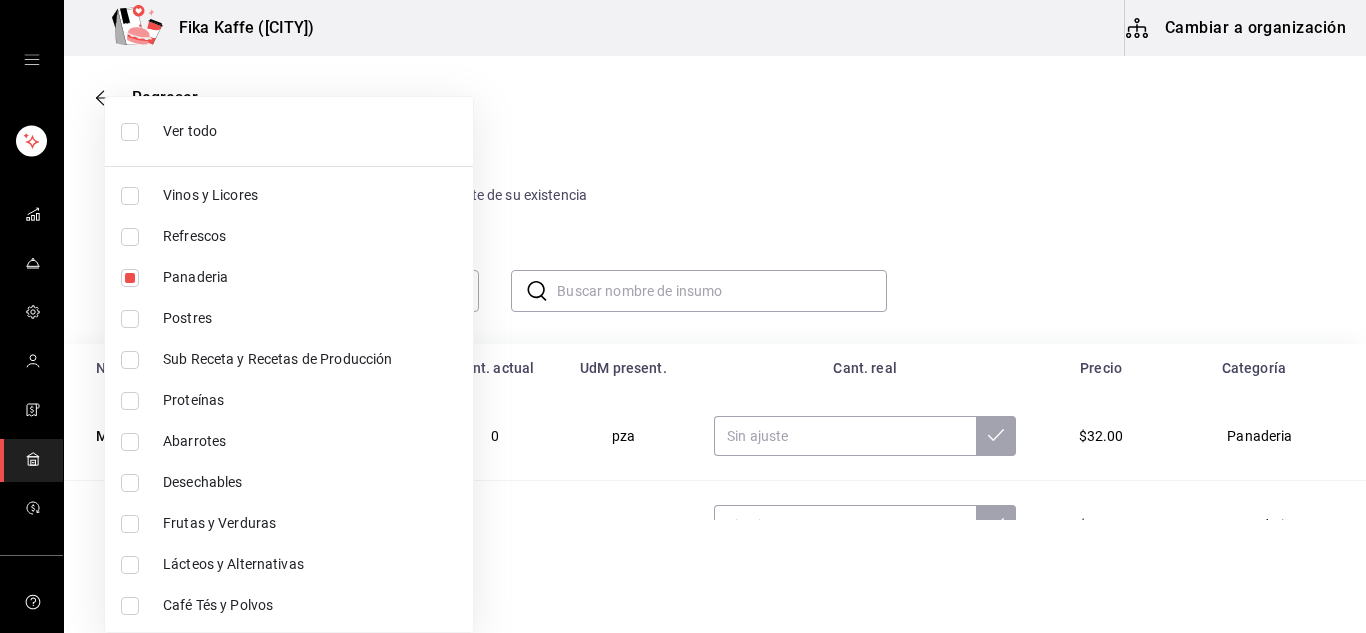 click at bounding box center [683, 316] 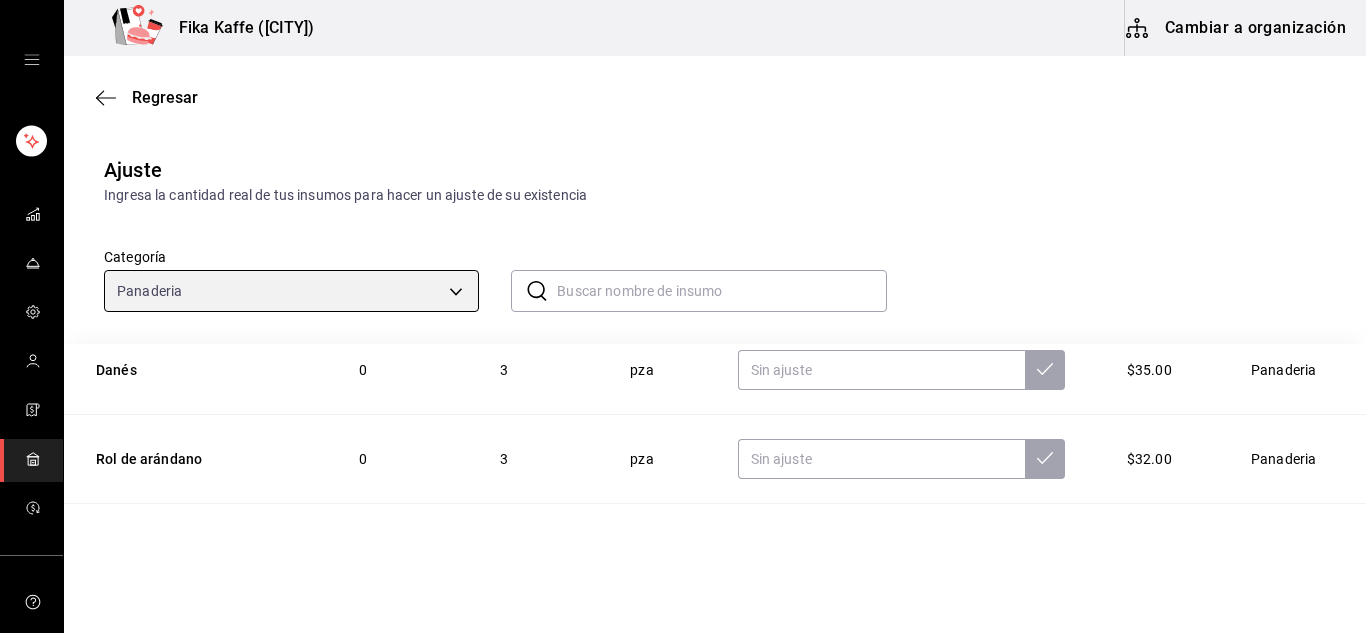 scroll, scrollTop: 0, scrollLeft: 0, axis: both 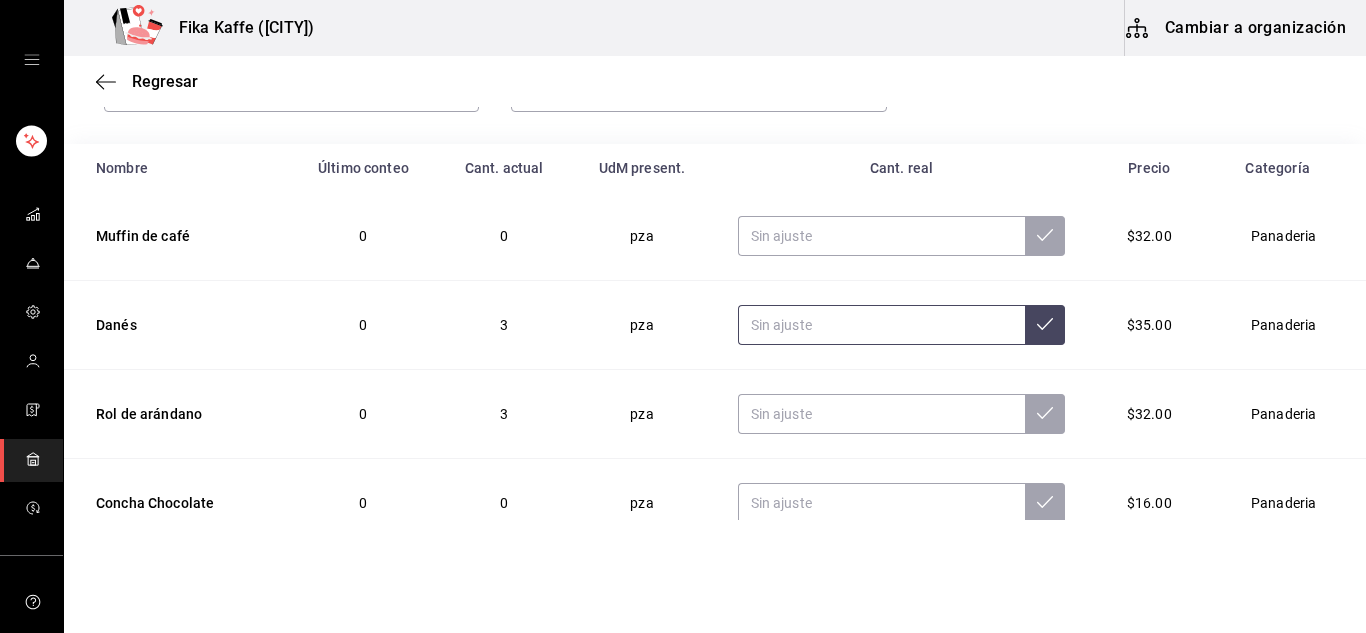 click at bounding box center (882, 325) 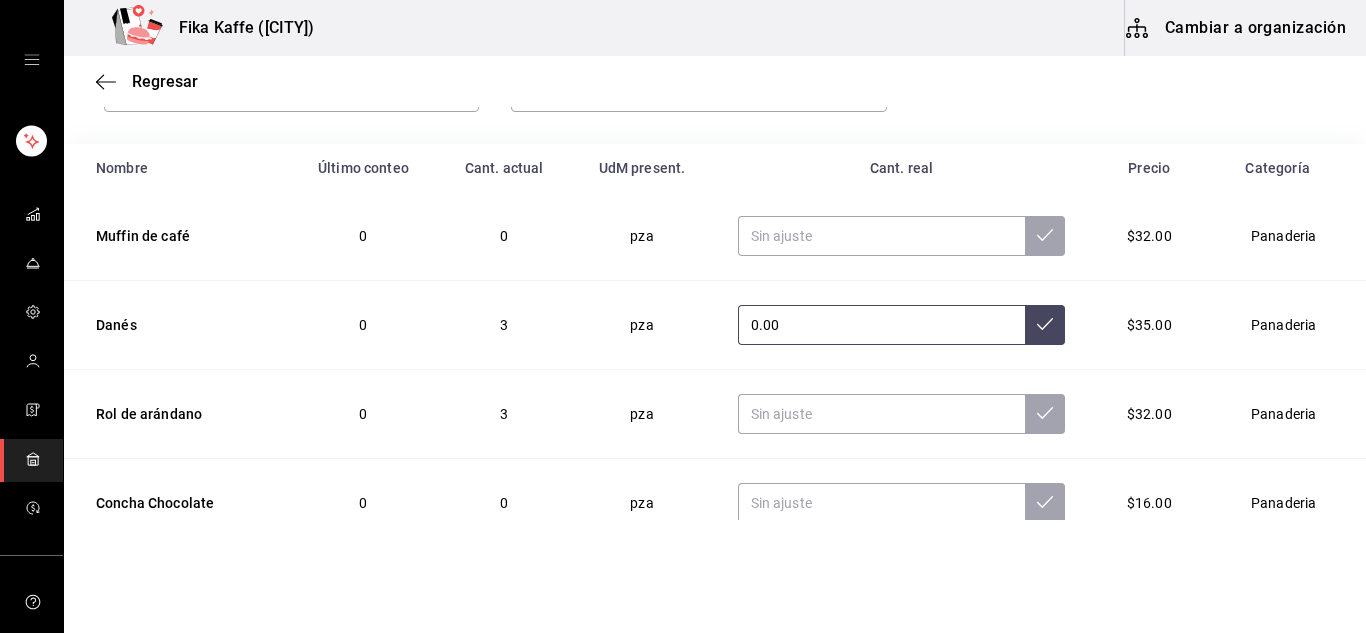 type on "0.00" 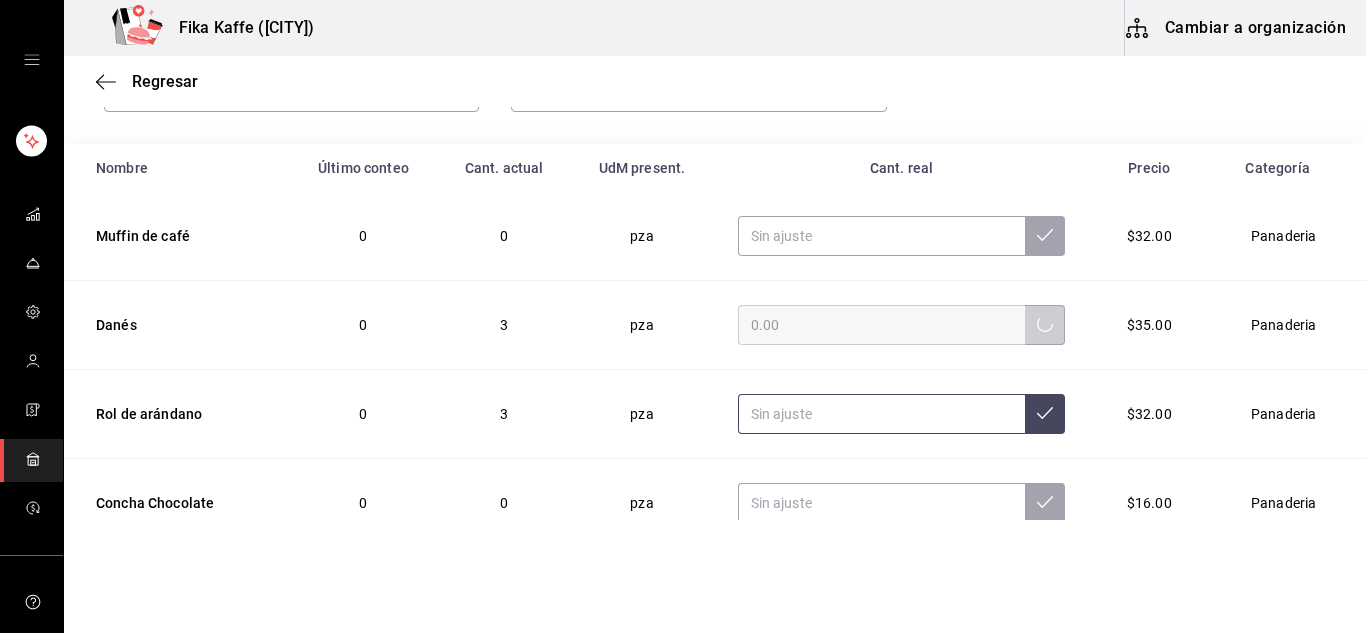 click at bounding box center [882, 414] 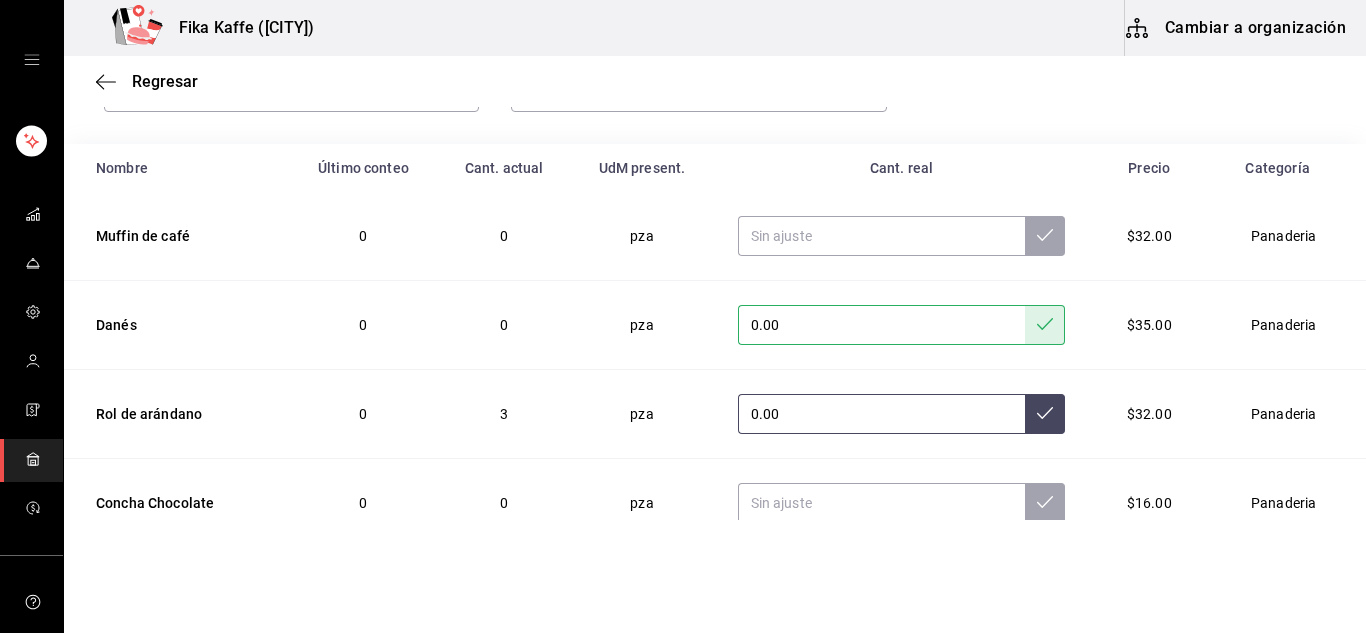 type on "0.00" 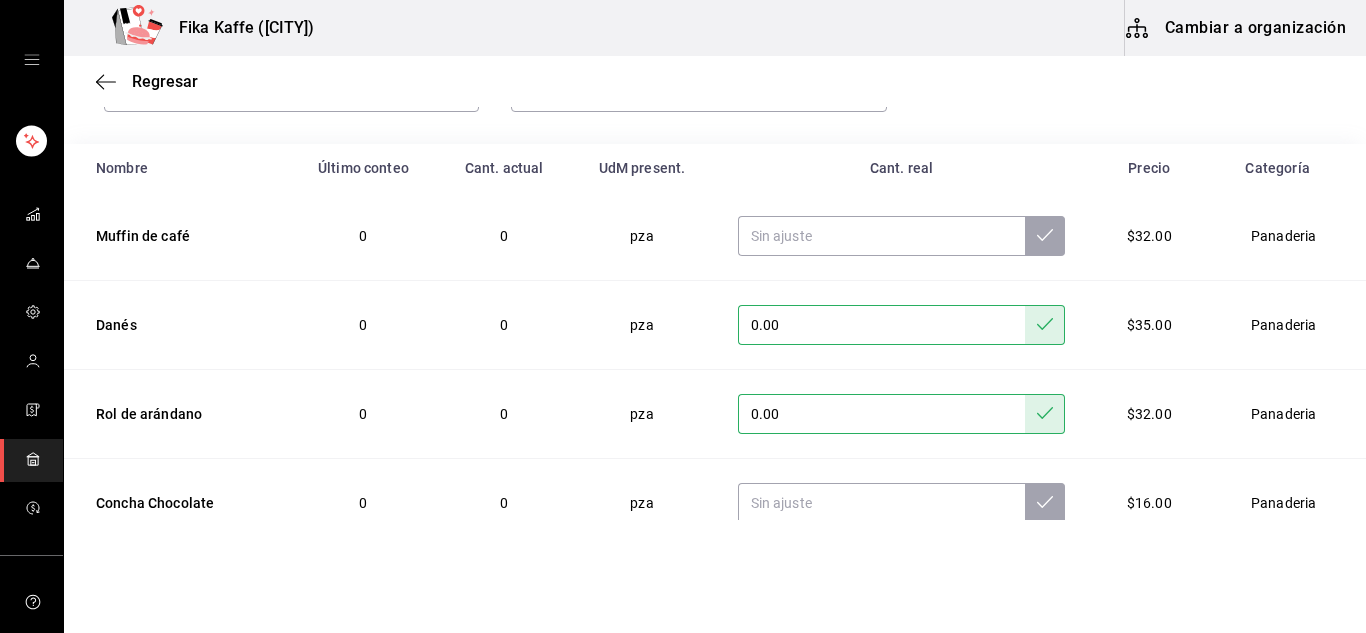 click on "0.00" at bounding box center (882, 325) 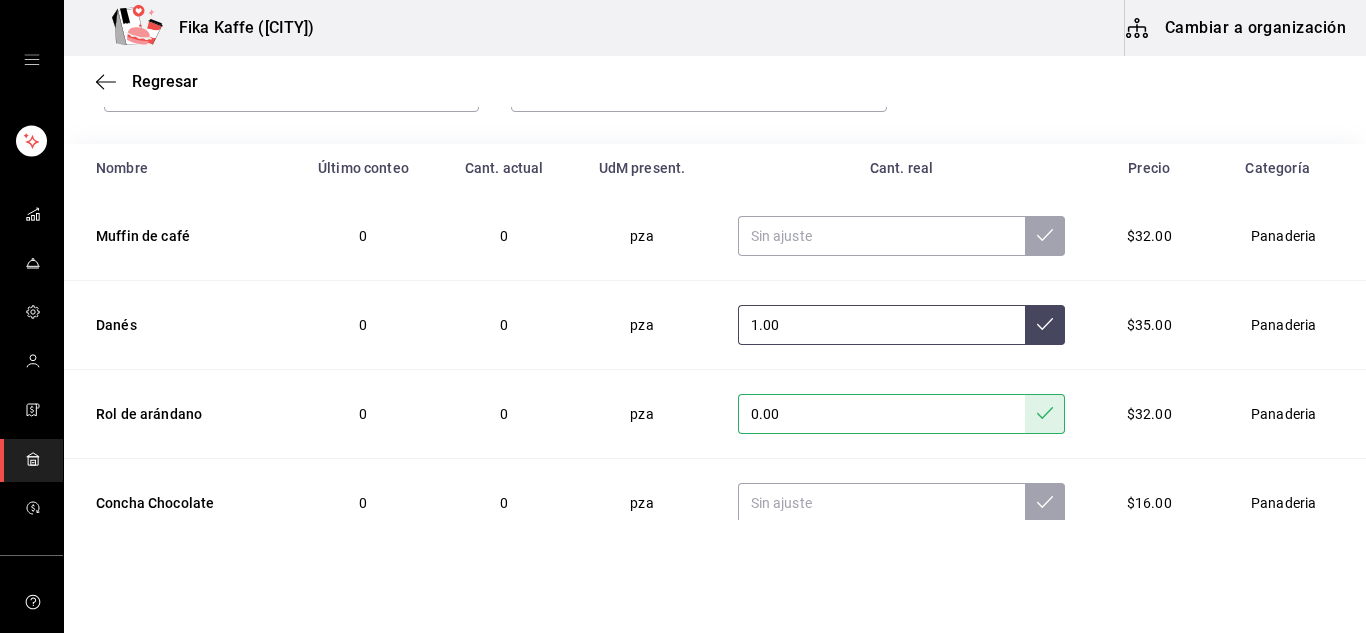 type on "1.00" 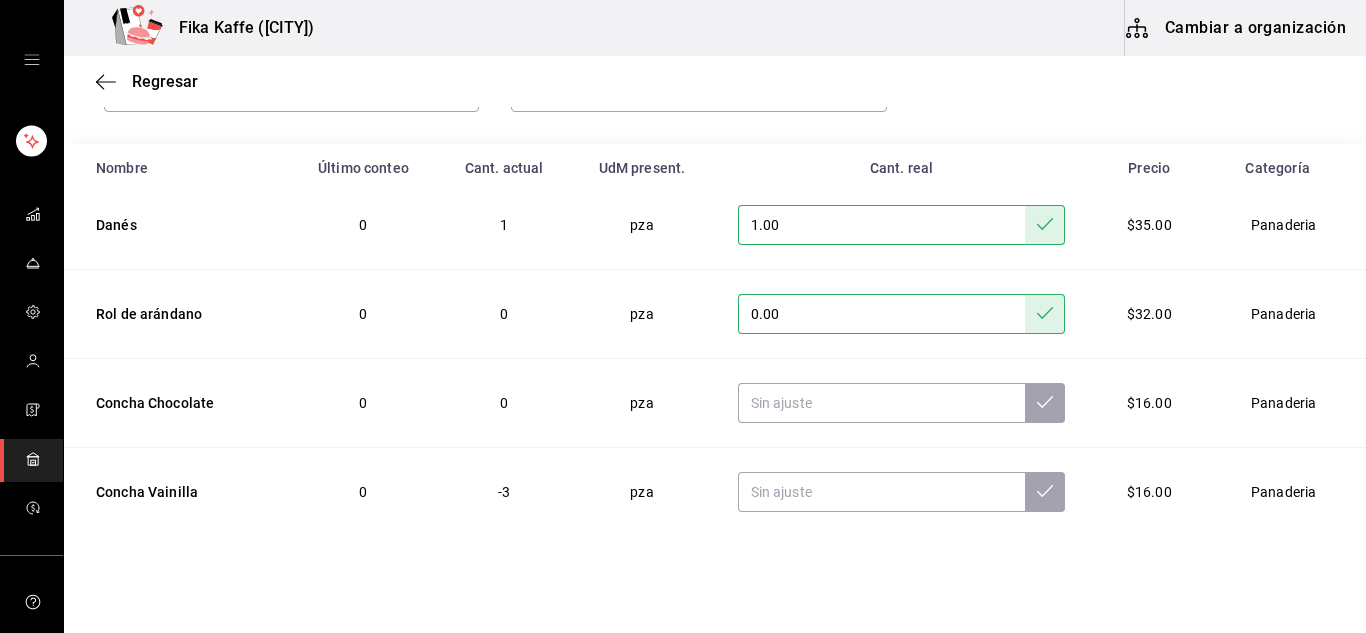 scroll, scrollTop: 200, scrollLeft: 0, axis: vertical 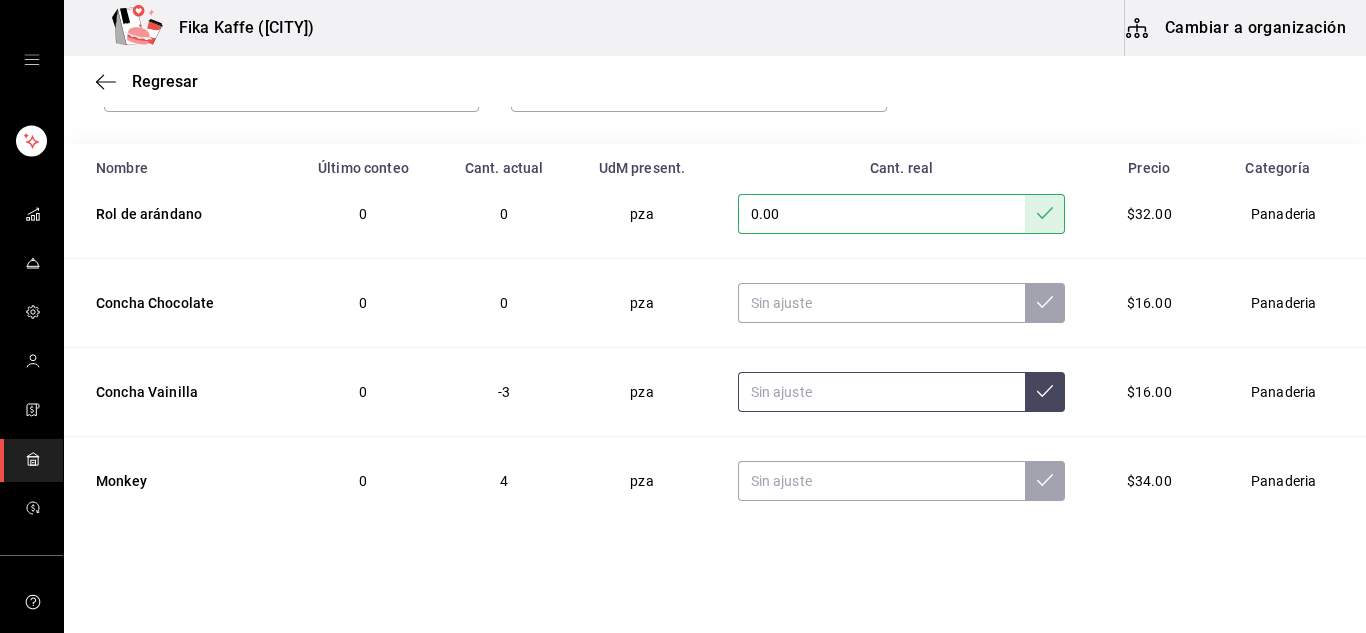 click at bounding box center (882, 392) 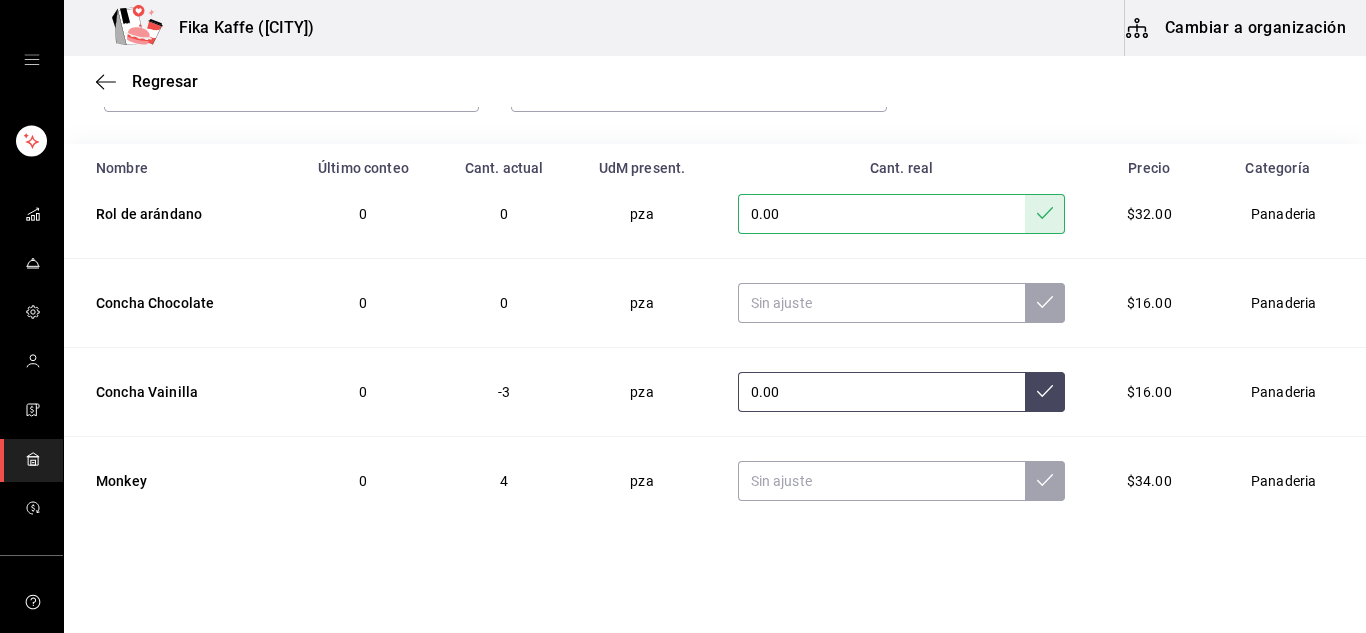 type on "0.00" 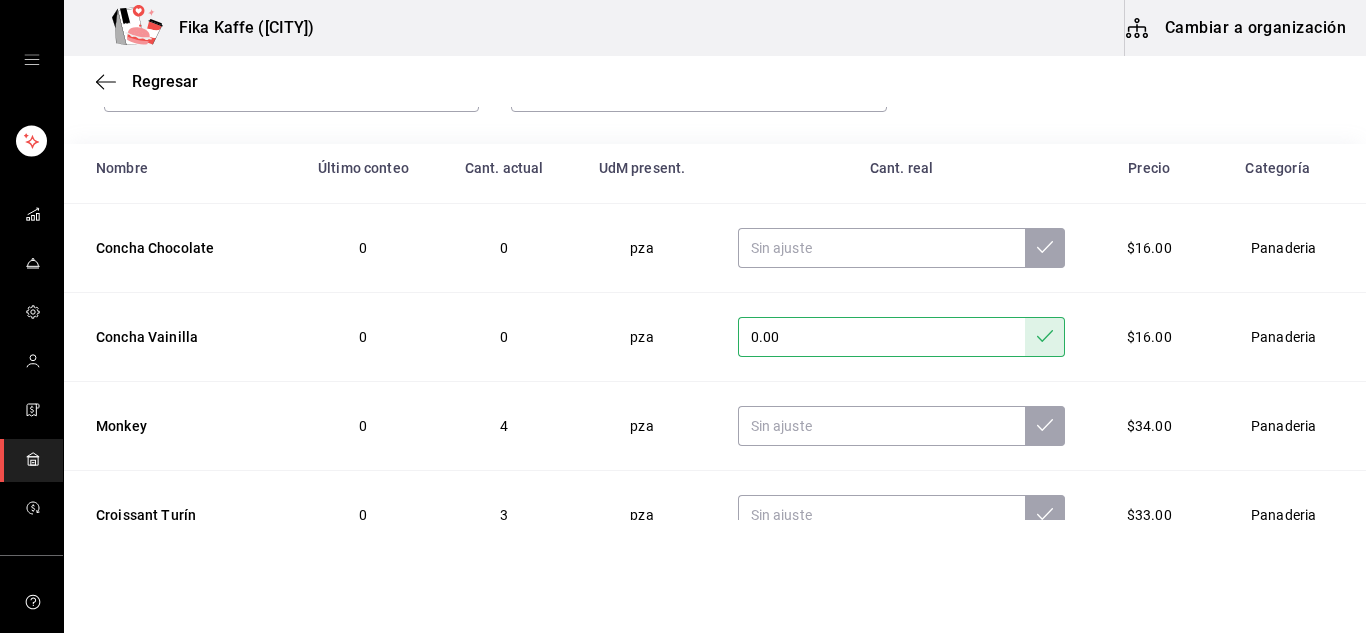 scroll, scrollTop: 300, scrollLeft: 0, axis: vertical 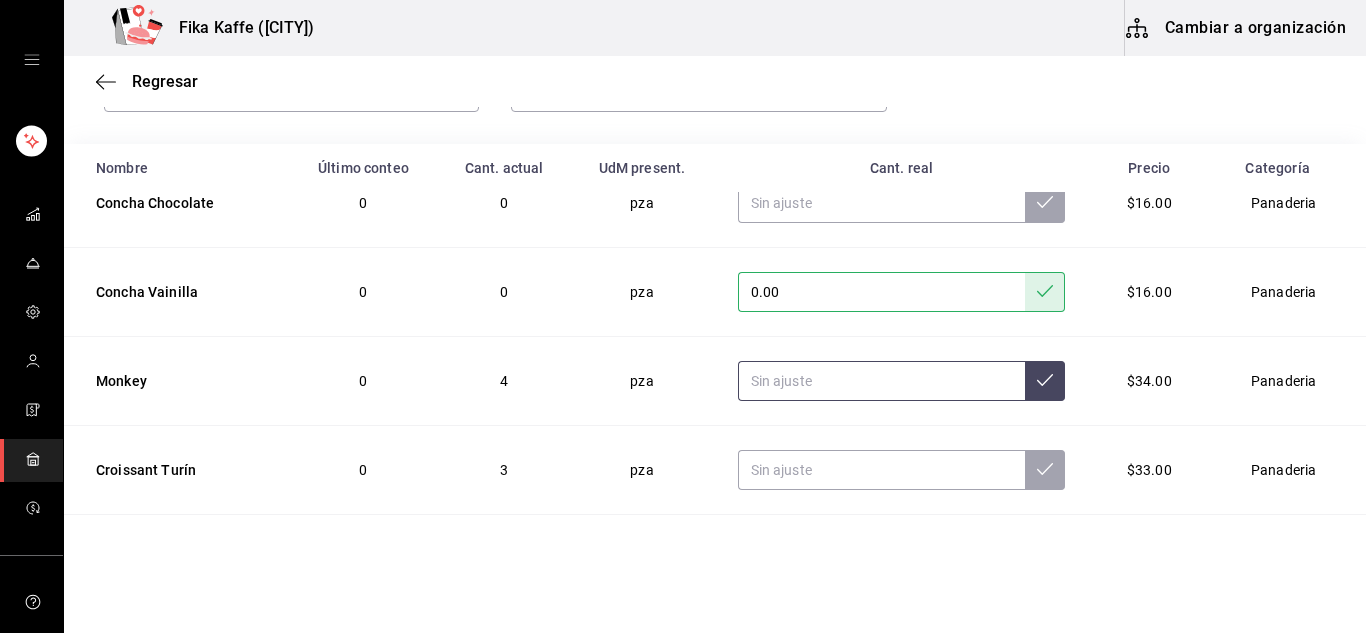 click at bounding box center (882, 381) 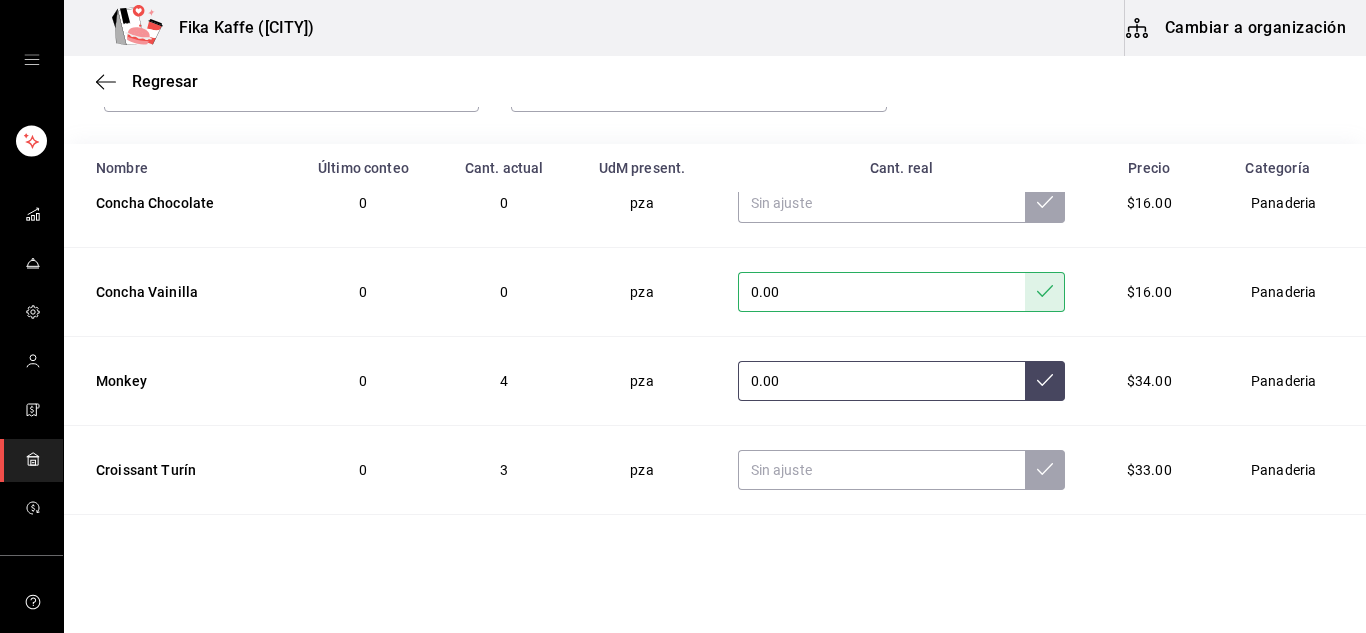 type on "0.00" 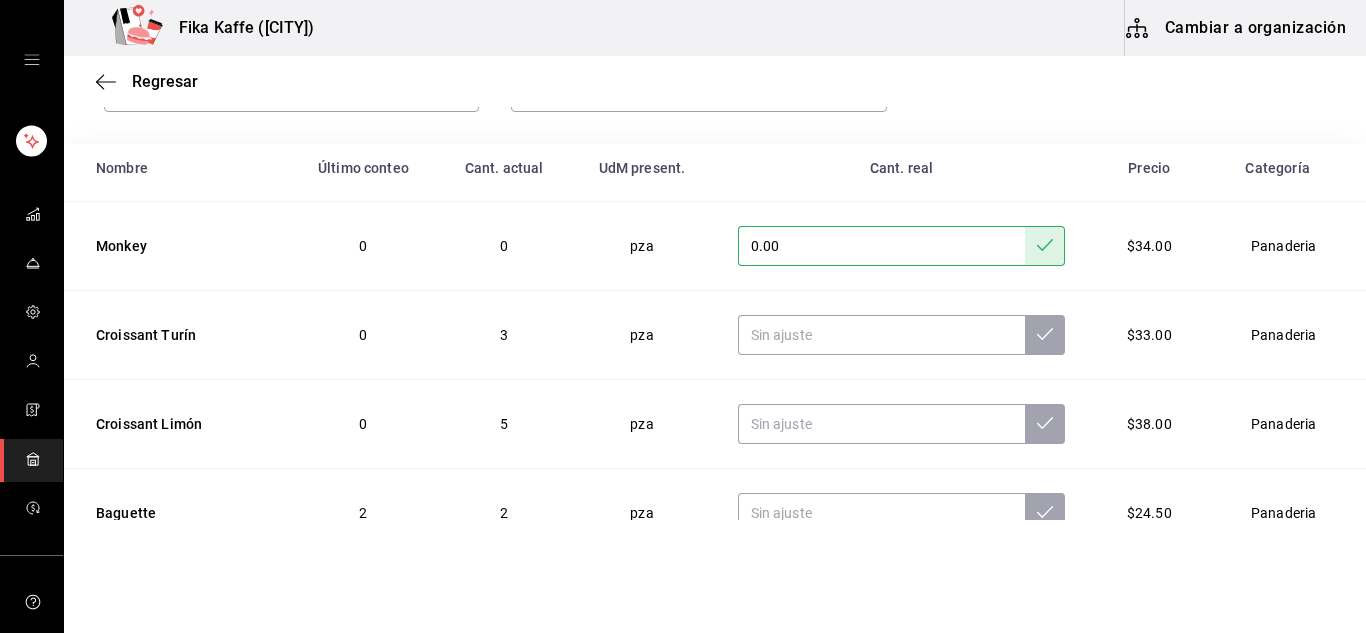 scroll, scrollTop: 439, scrollLeft: 0, axis: vertical 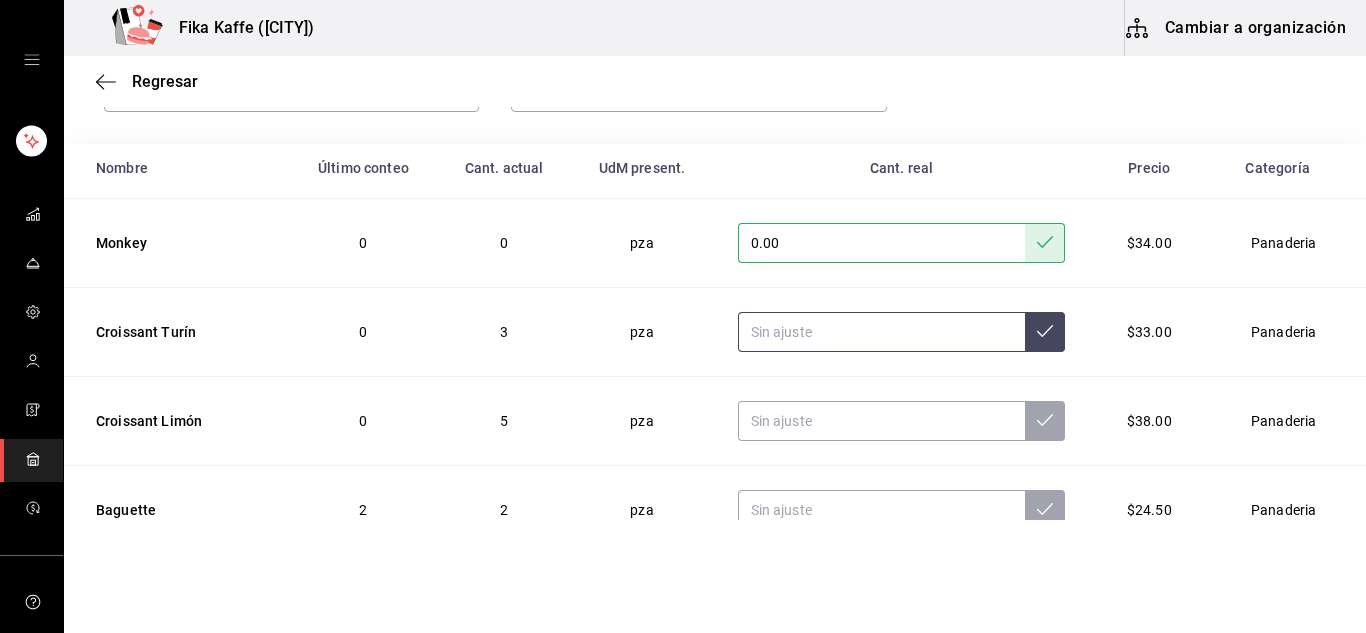 click at bounding box center (882, 332) 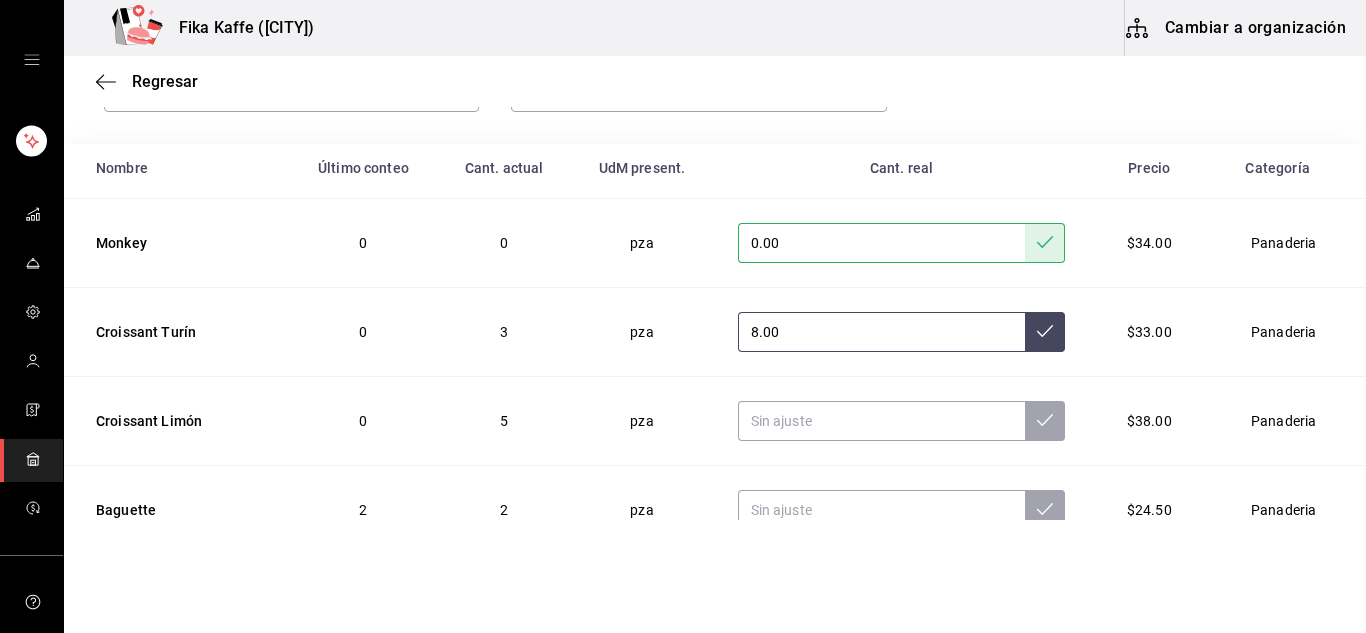 type on "8.00" 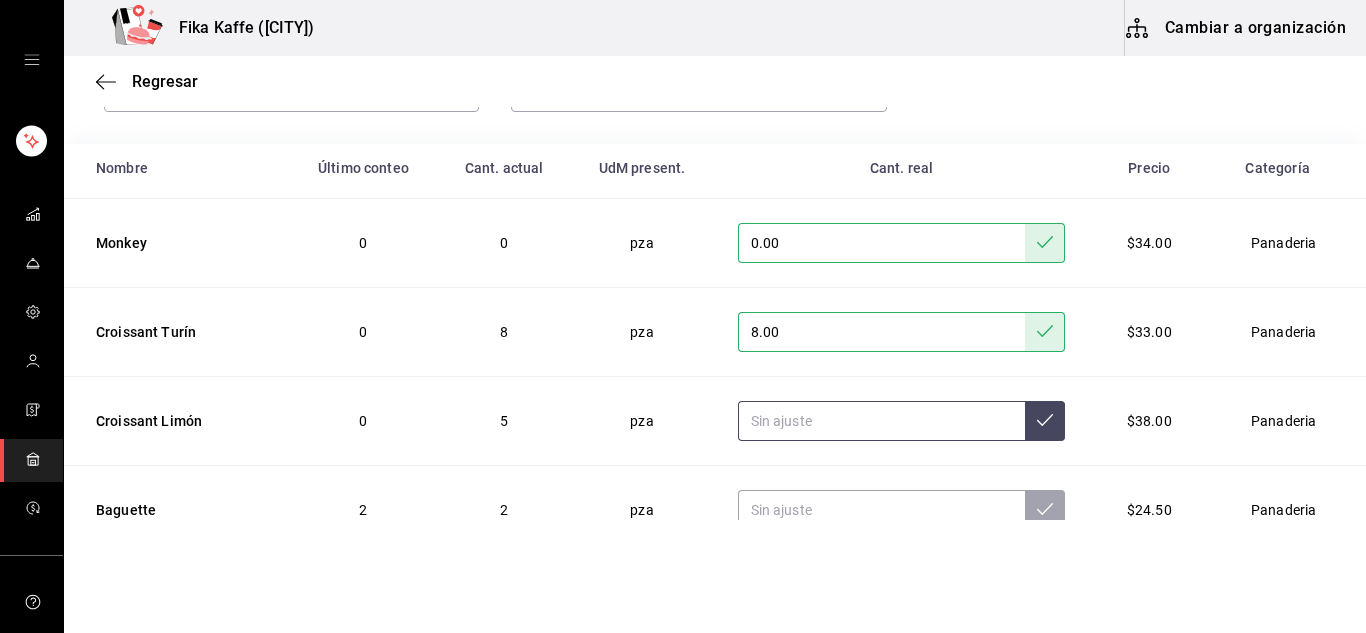click at bounding box center [882, 421] 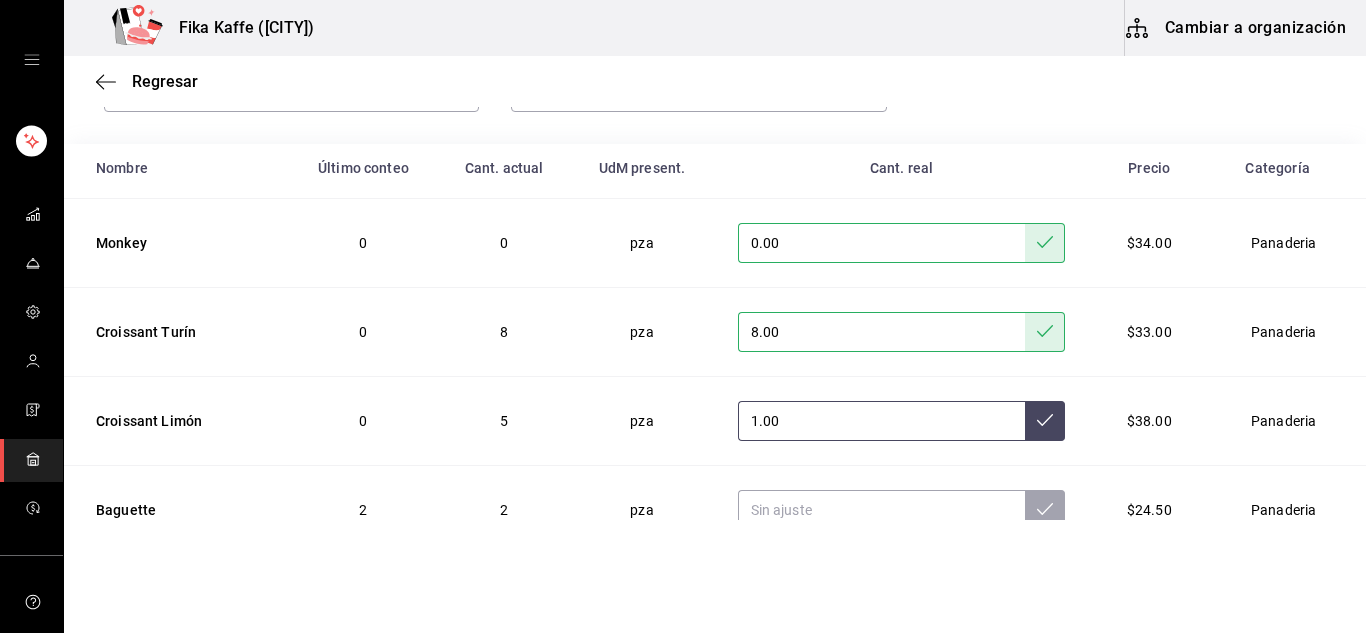 type on "1.00" 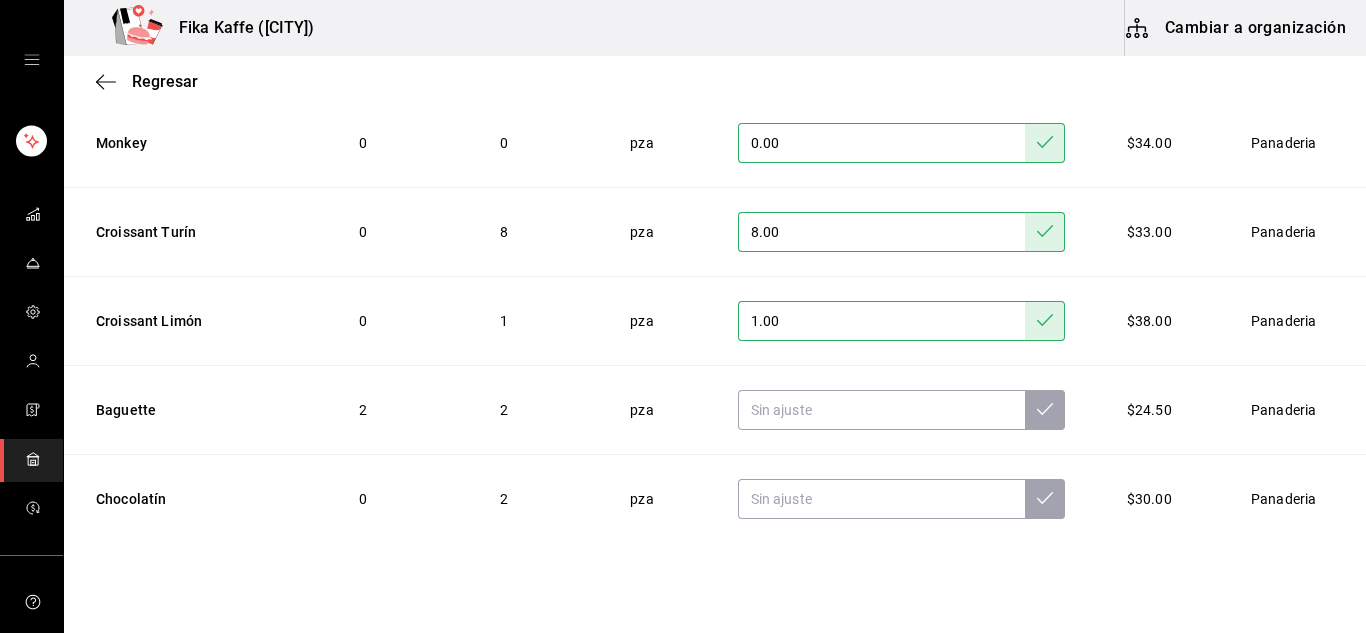 scroll, scrollTop: 331, scrollLeft: 0, axis: vertical 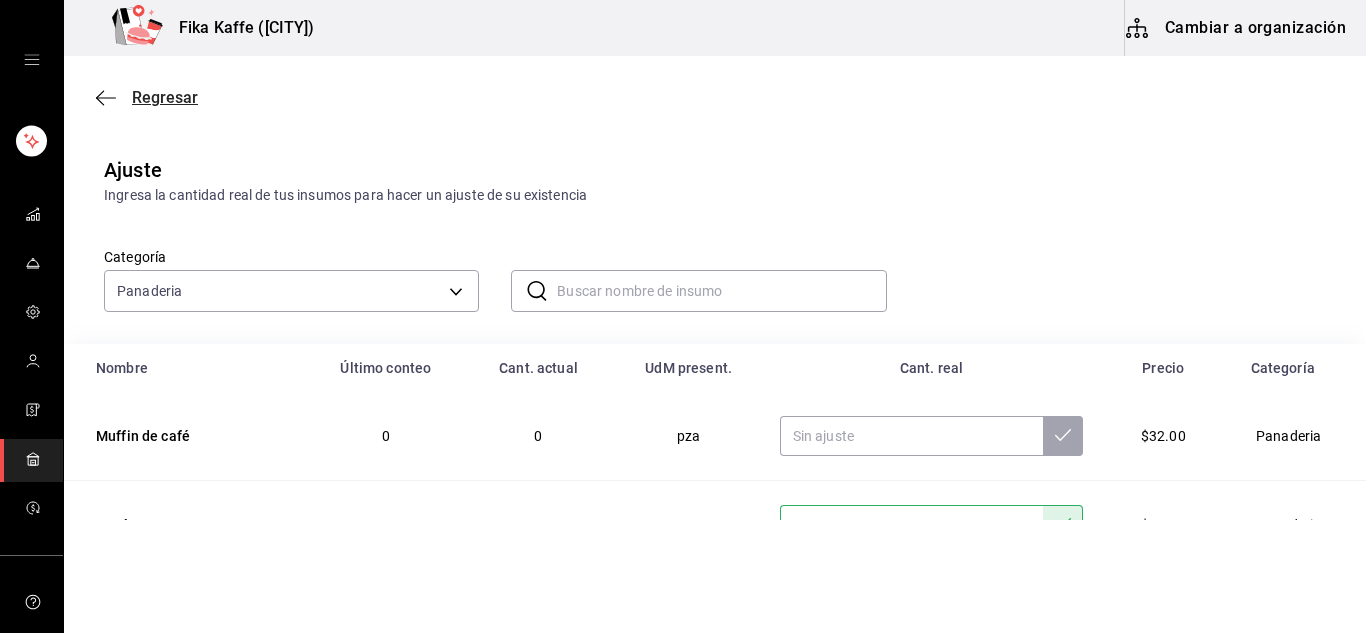 click at bounding box center [106, 97] 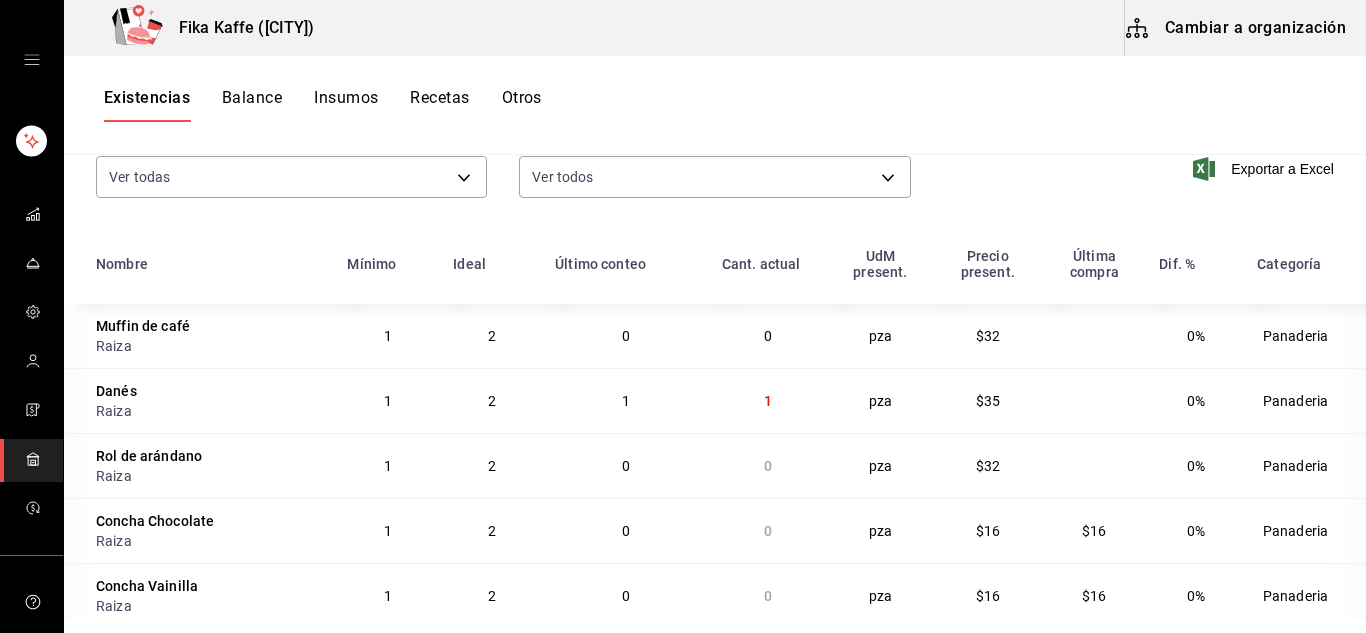 scroll, scrollTop: 200, scrollLeft: 0, axis: vertical 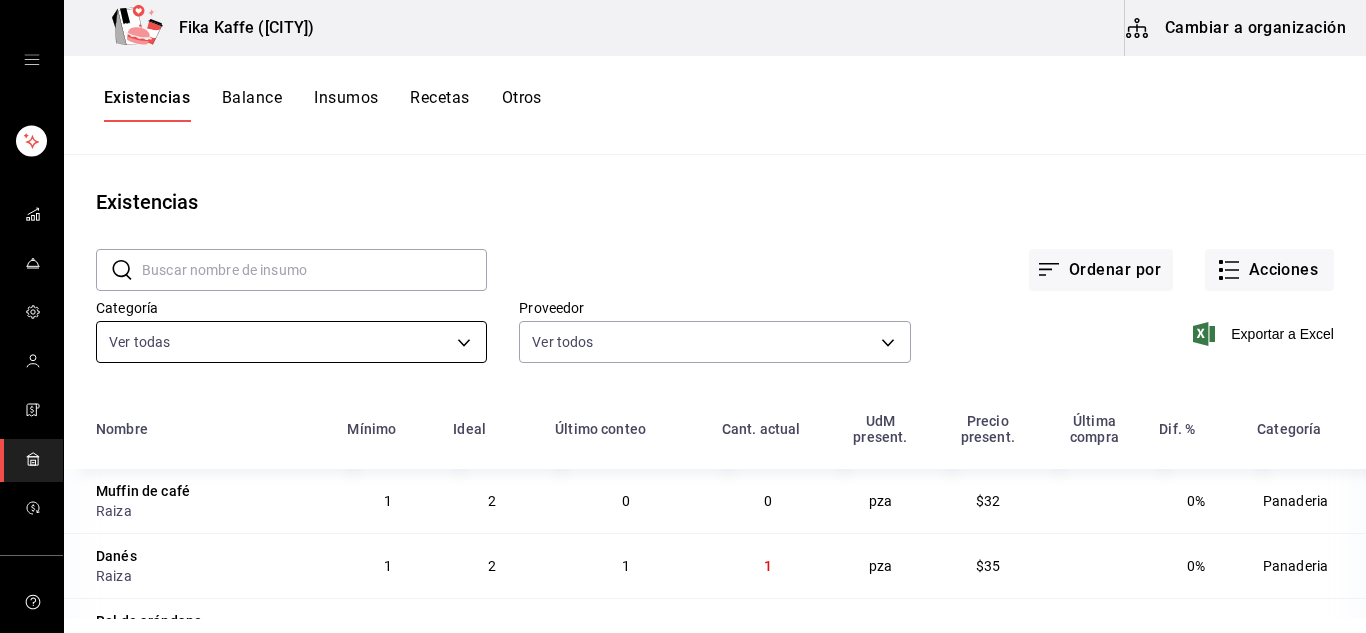 click on "Muffin de café Raiza 1 2 0 0 pza $32 0% Panaderia Danés Raiza 1 2 1 1 pza $35 0% Panaderia Rol de arándano Raiza 1 2 0 0 pza $32 0% Panaderia Concha Chocolate Raiza 1 2 0 0 pza $16 $16 0% Panaderia Concha Vainilla Raiza 1 2 0 0 pza $16 $16 0% Panaderia Monkey Raiza 1 2 0 0 pza $34 0% Panaderia Croissant Turín Raiza 1 2" at bounding box center (683, 309) 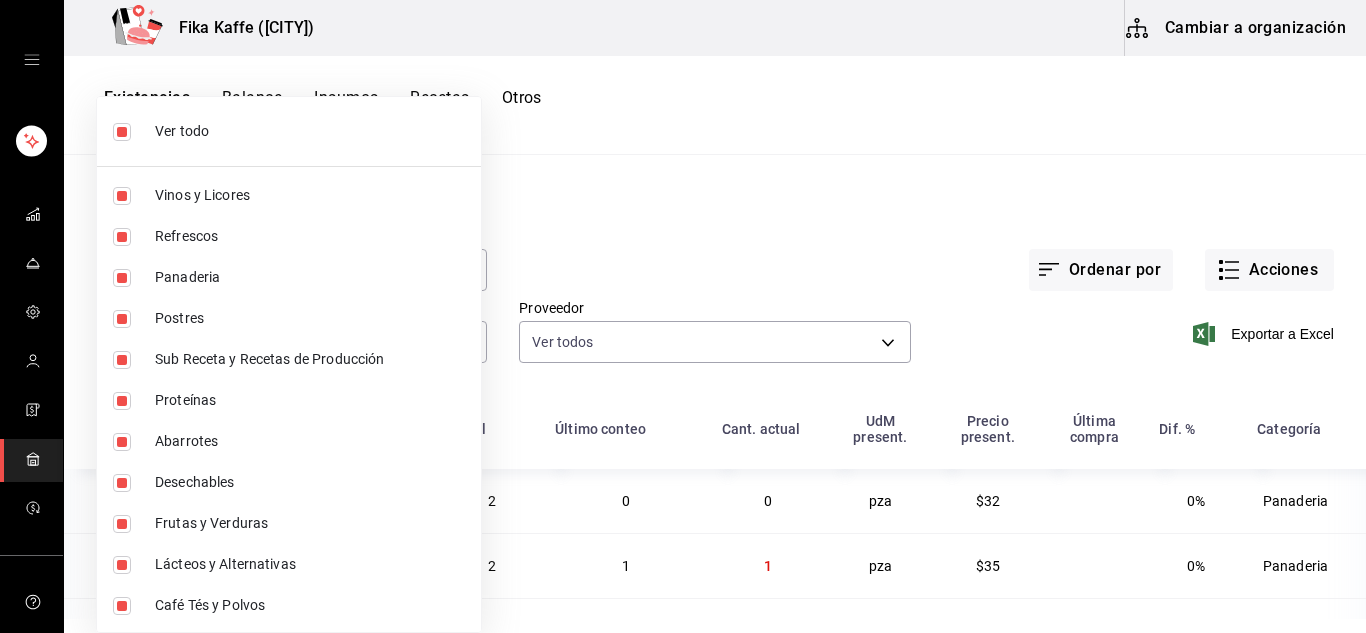 click at bounding box center (122, 132) 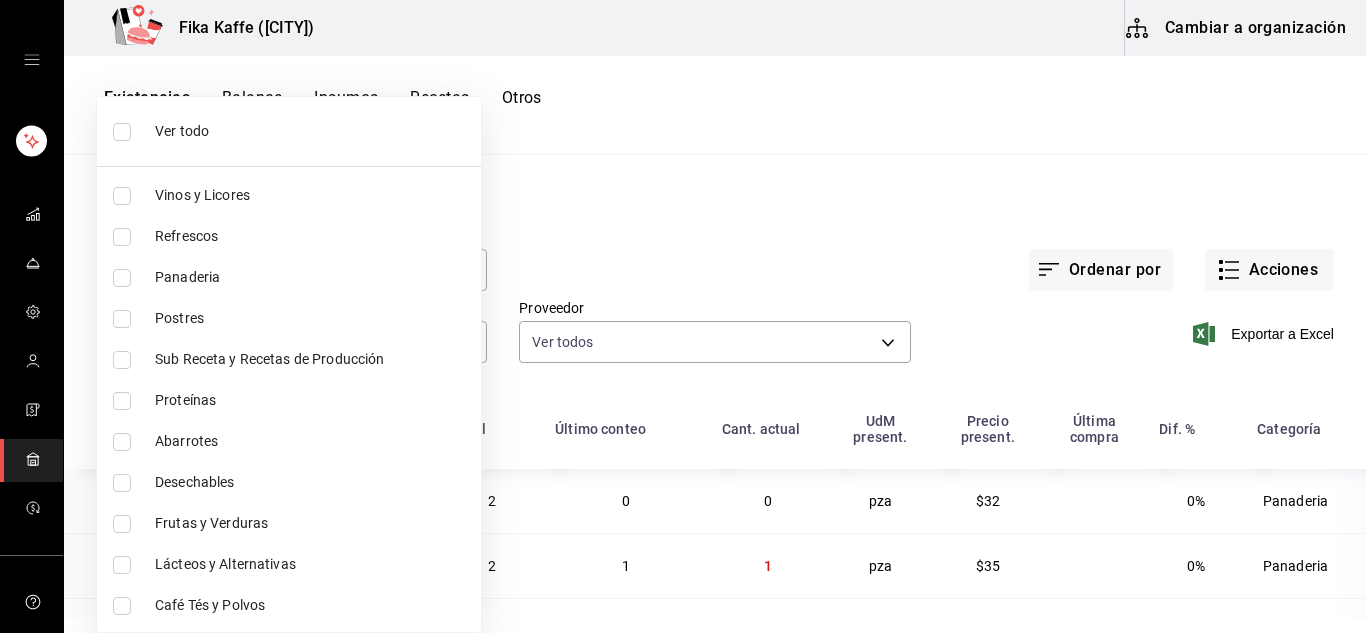 click at bounding box center (122, 319) 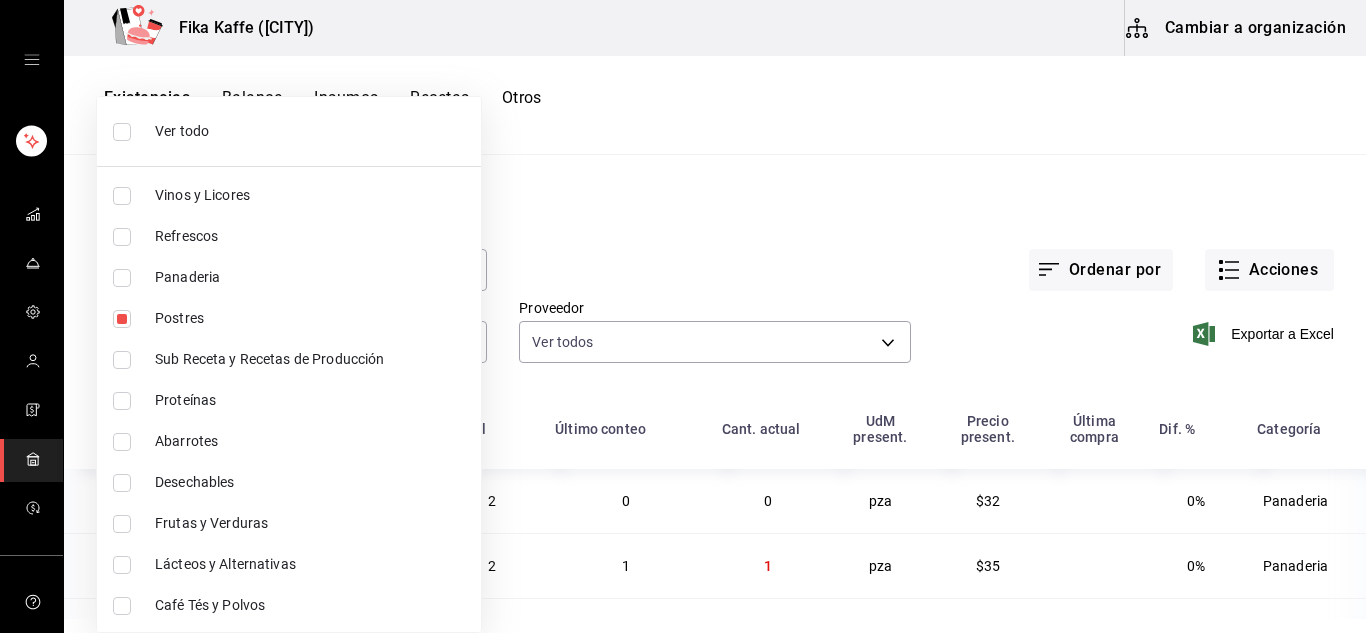 click at bounding box center [683, 316] 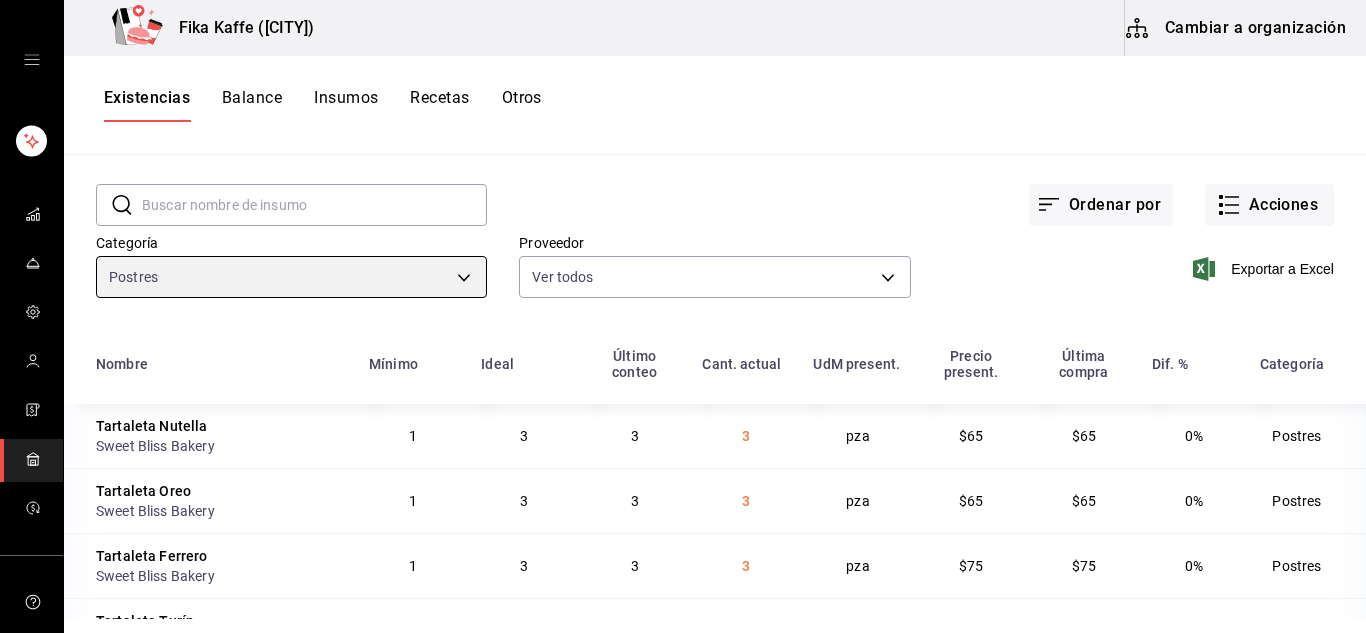 scroll, scrollTop: 19, scrollLeft: 0, axis: vertical 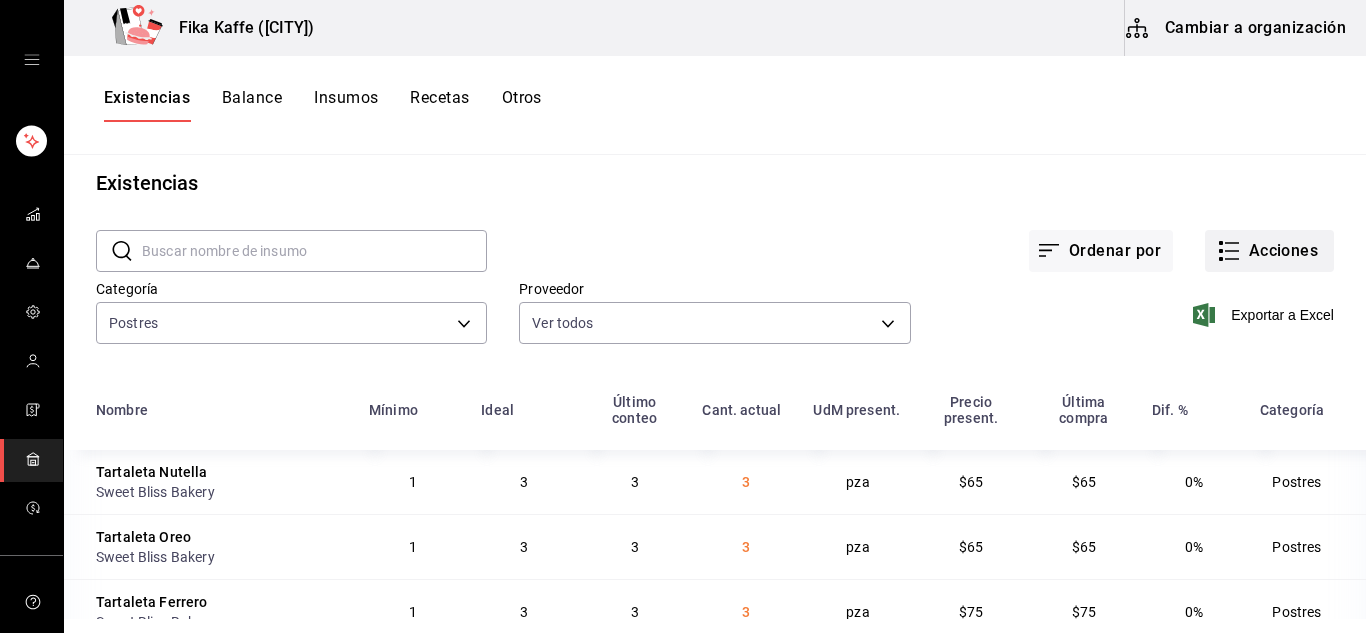 click on "Acciones" at bounding box center (1269, 251) 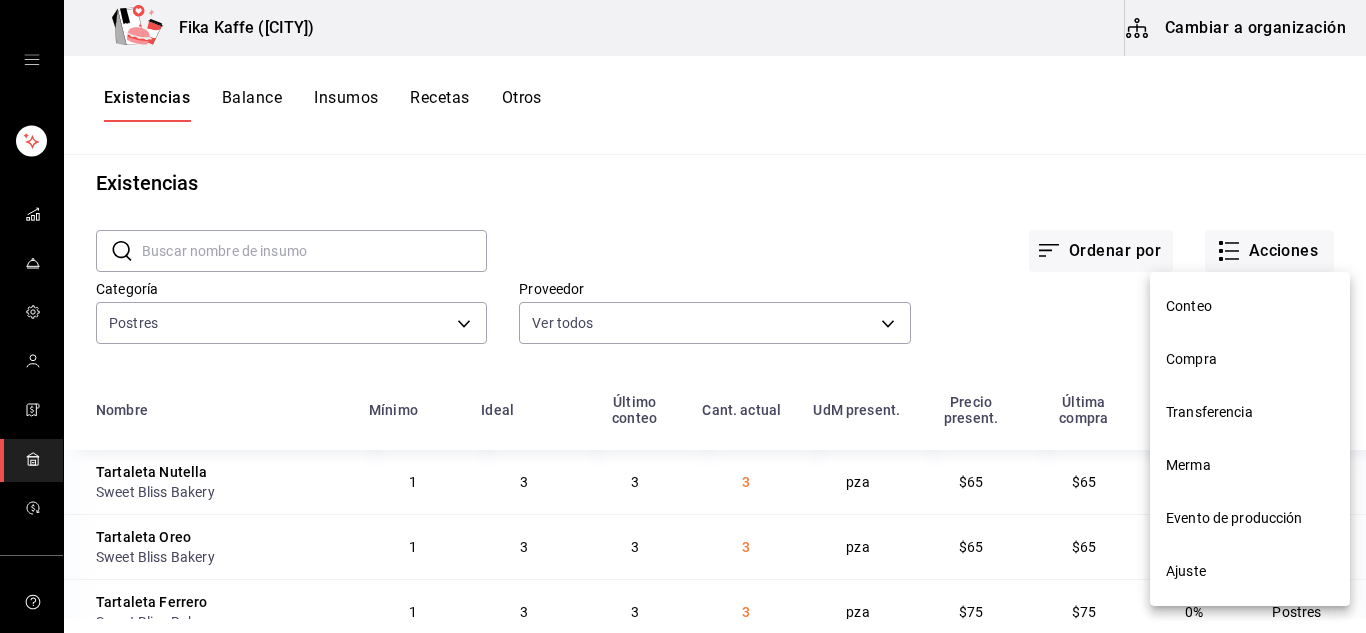 click on "Ajuste" at bounding box center (1250, 306) 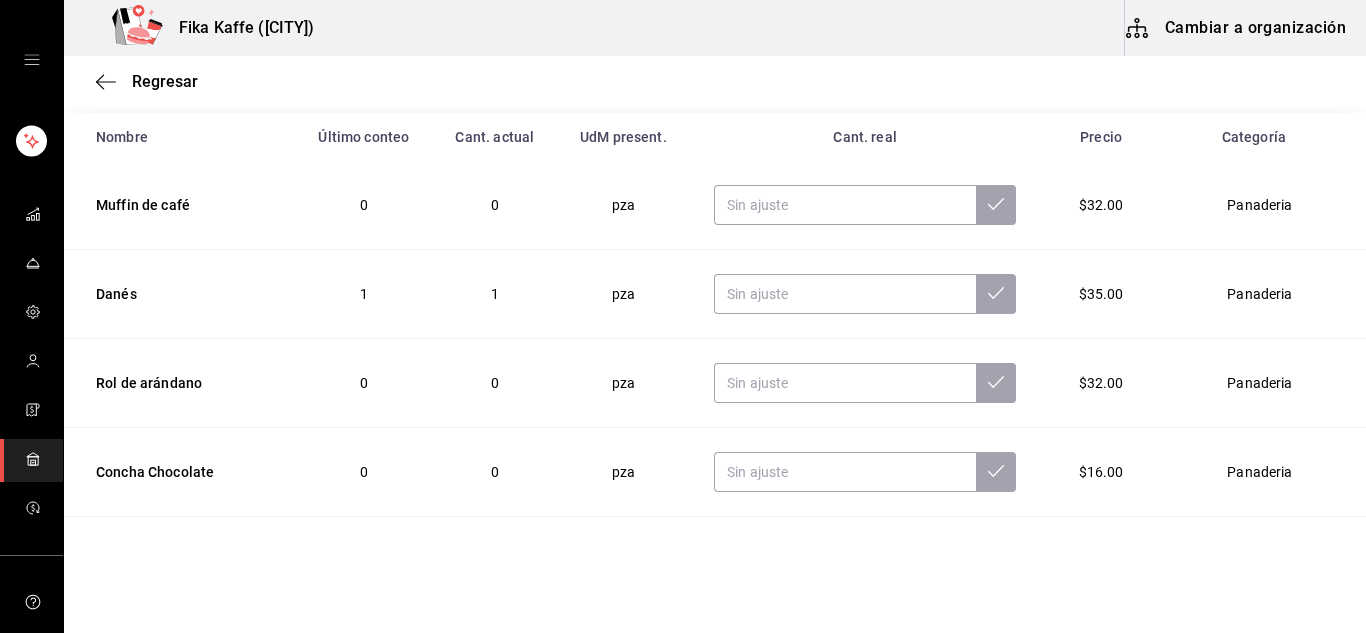 scroll, scrollTop: 200, scrollLeft: 0, axis: vertical 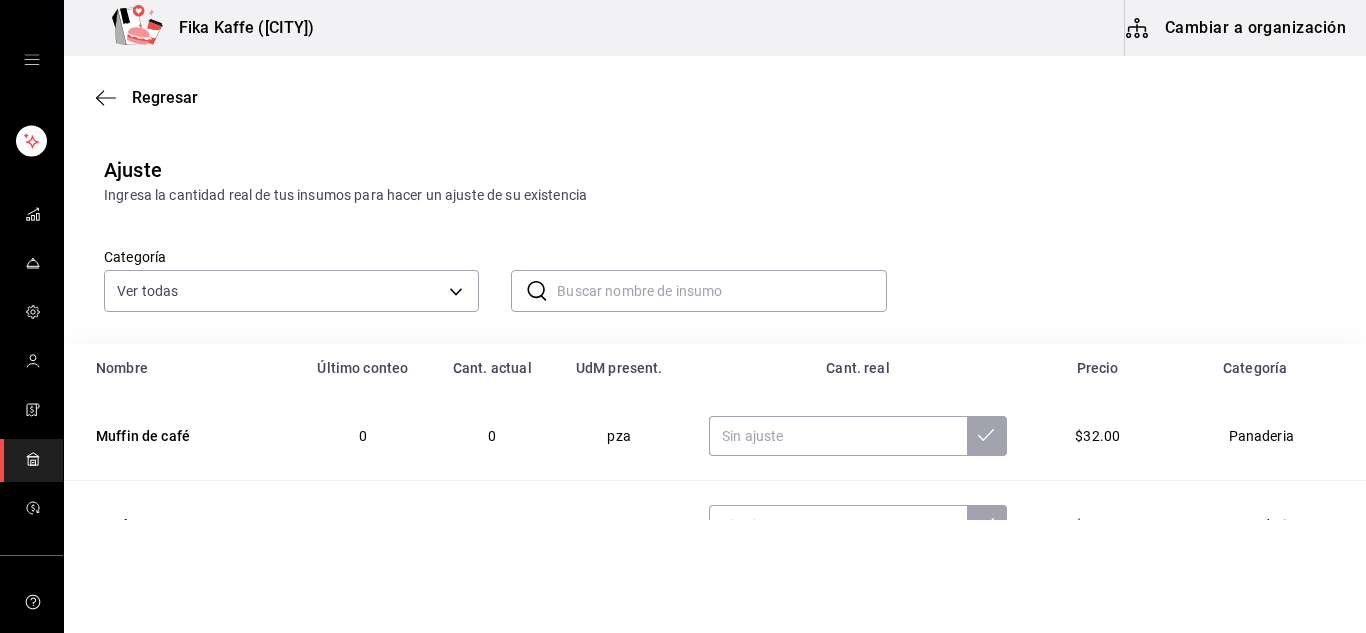 click at bounding box center (721, 291) 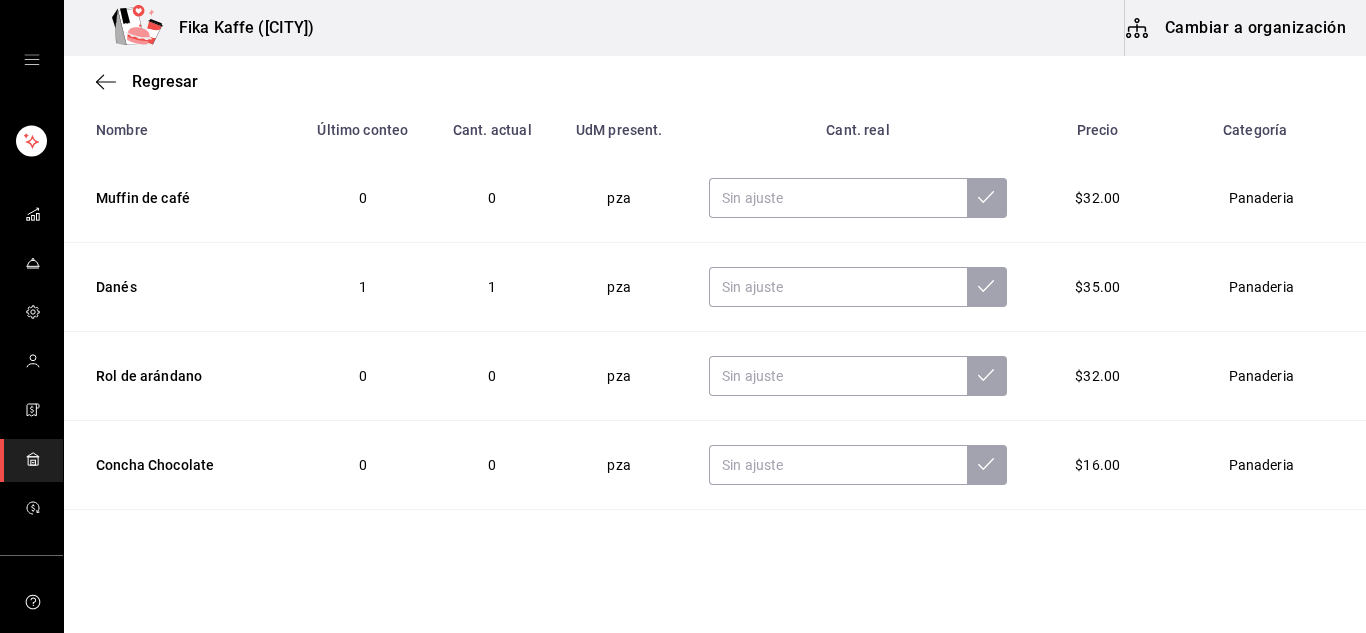 scroll, scrollTop: 240, scrollLeft: 0, axis: vertical 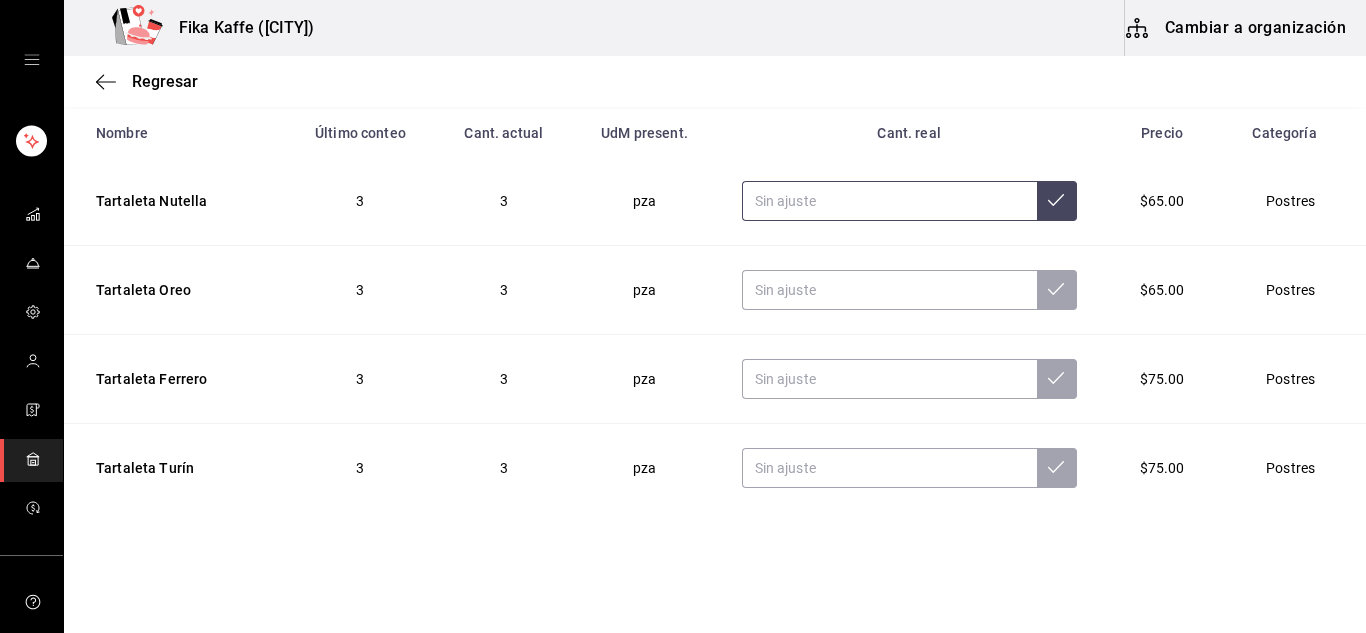 type on "tartaleta" 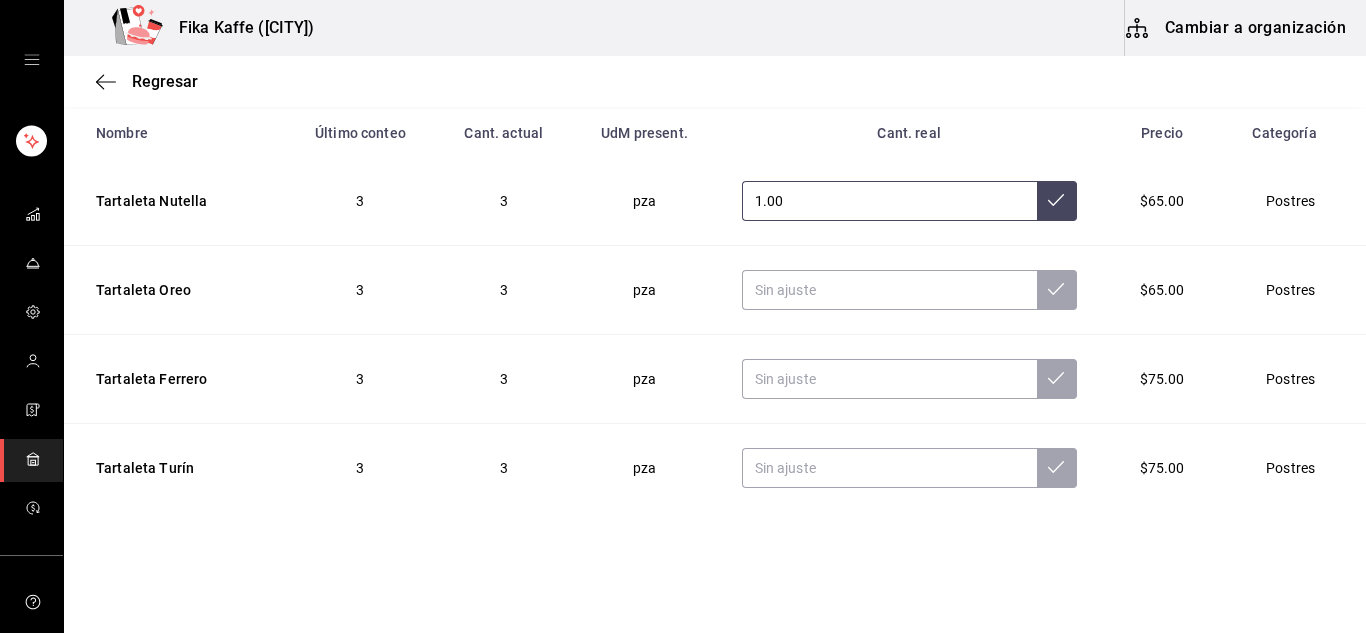 type on "1.00" 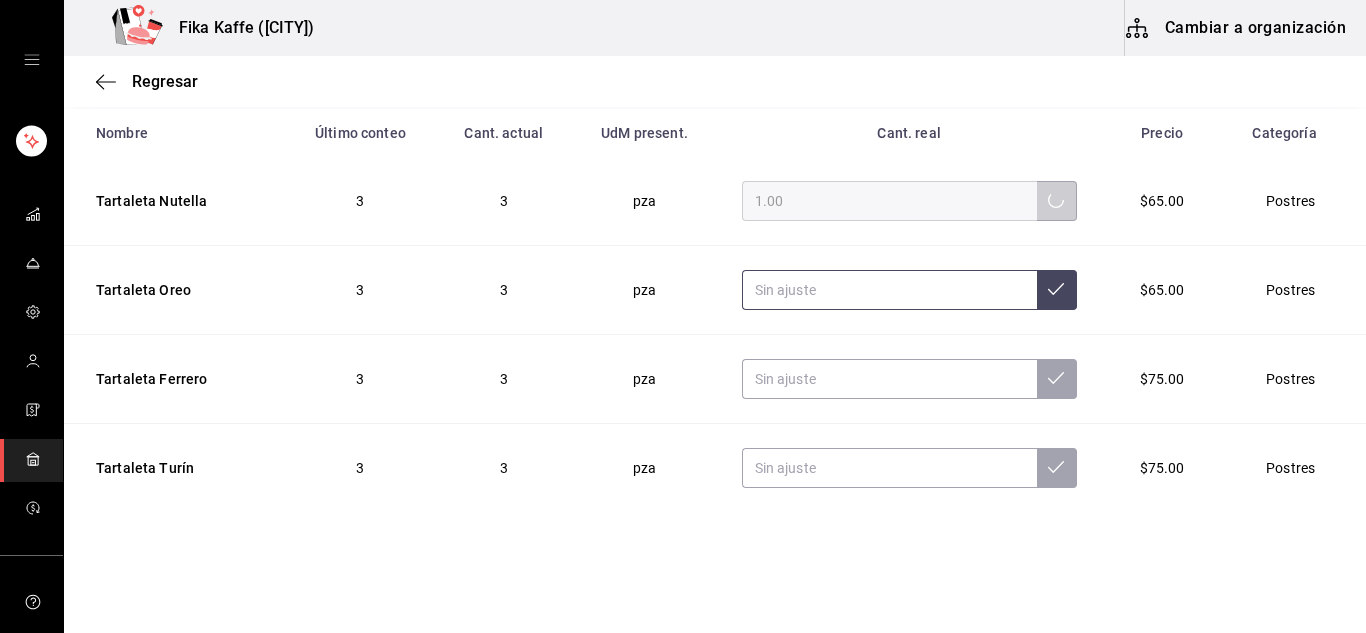click at bounding box center (889, 290) 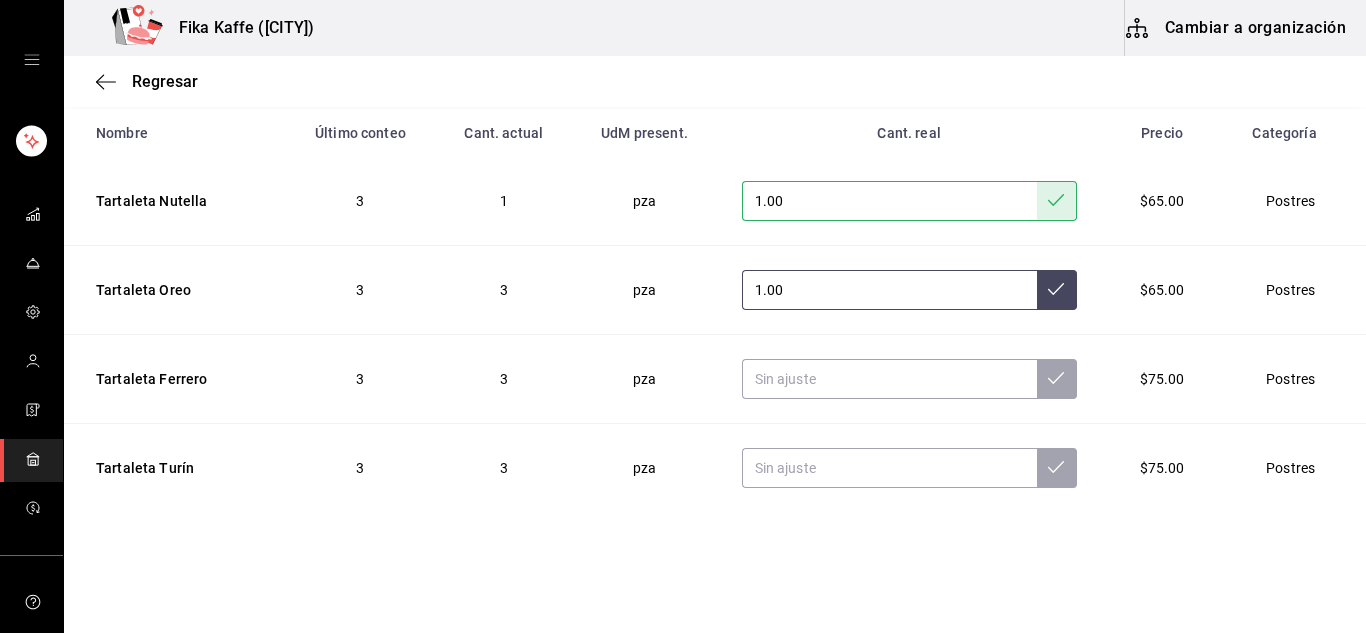 type on "1.00" 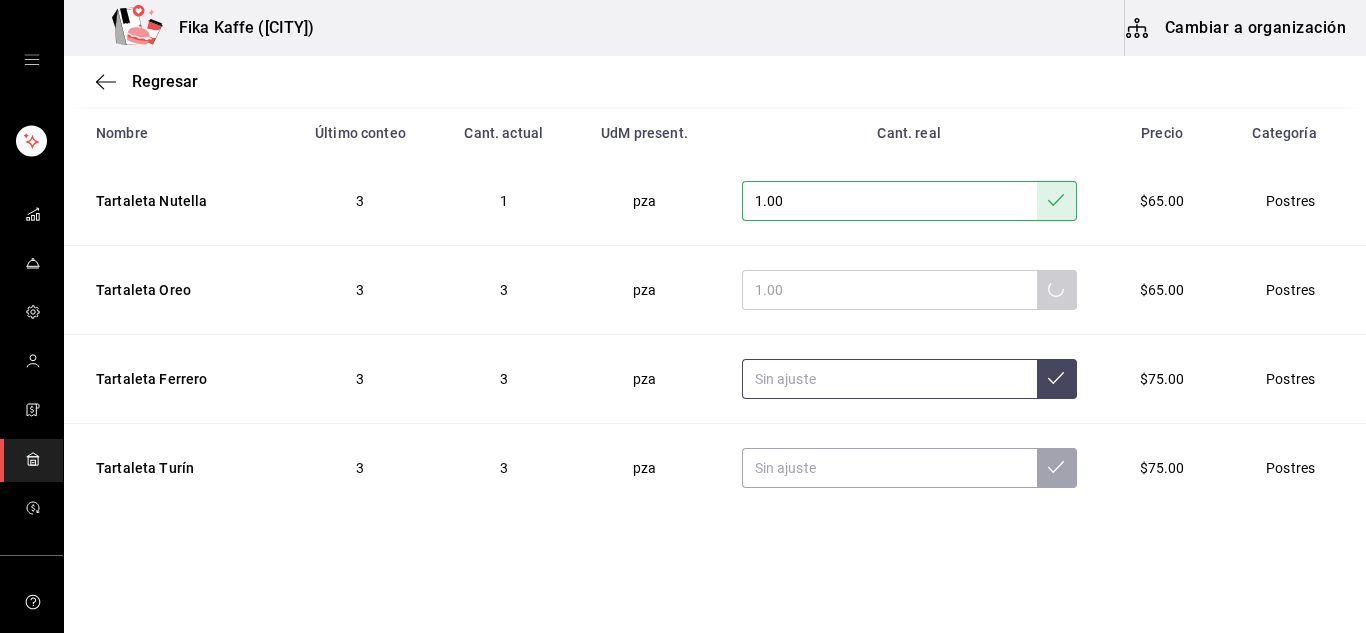click at bounding box center [889, 379] 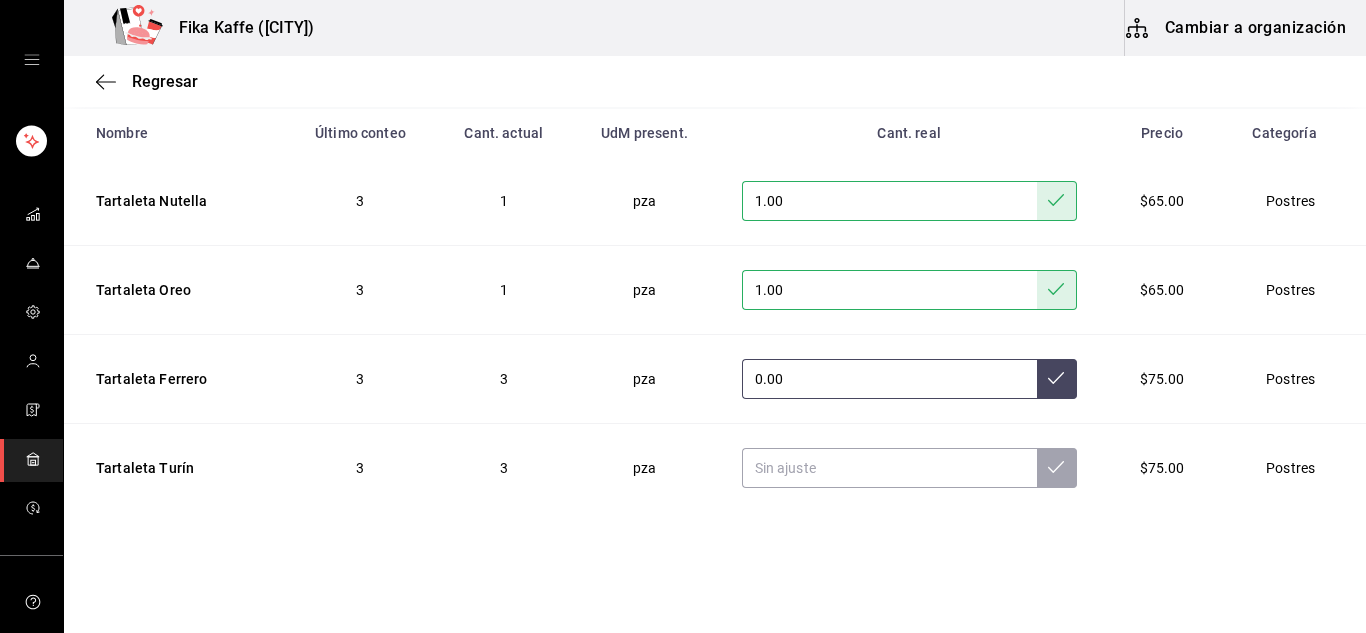 type on "0.00" 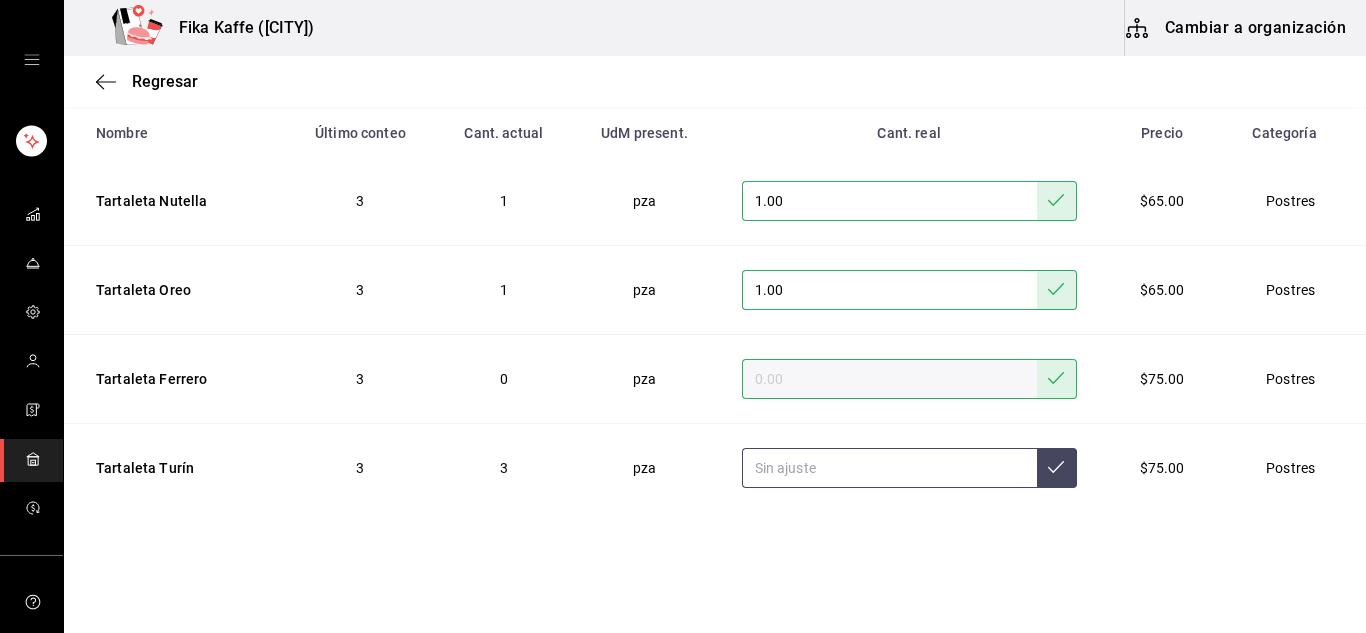 click at bounding box center (889, 468) 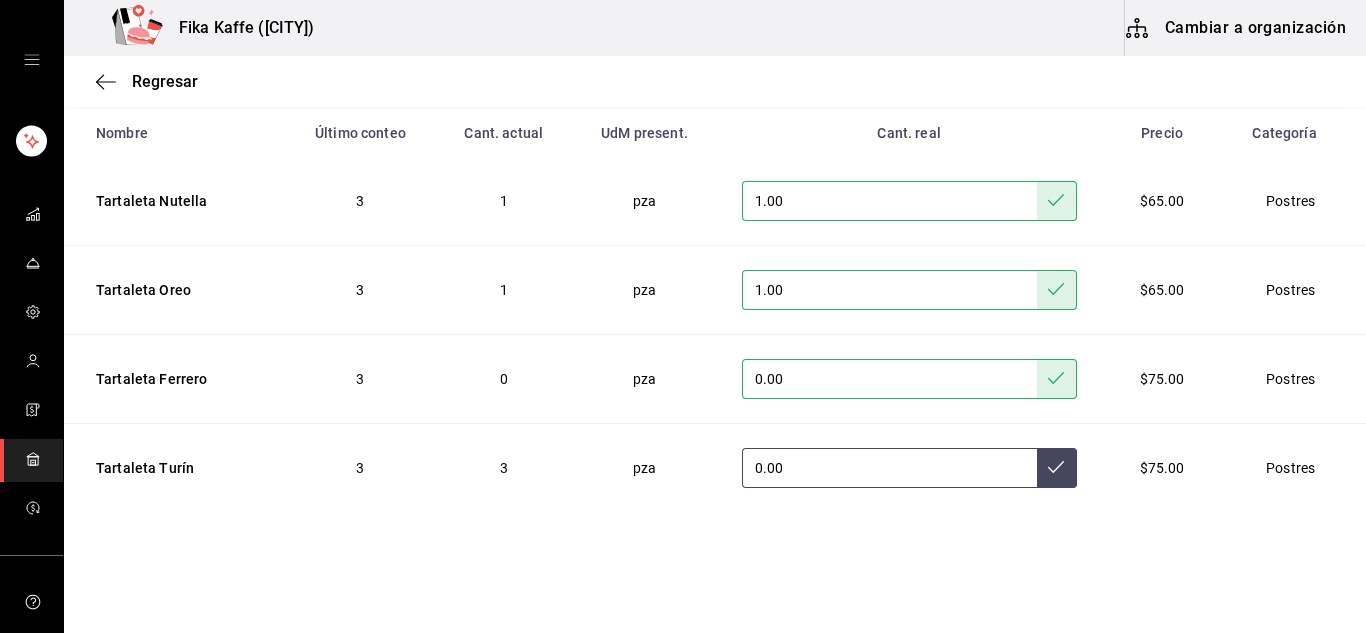 type on "0.00" 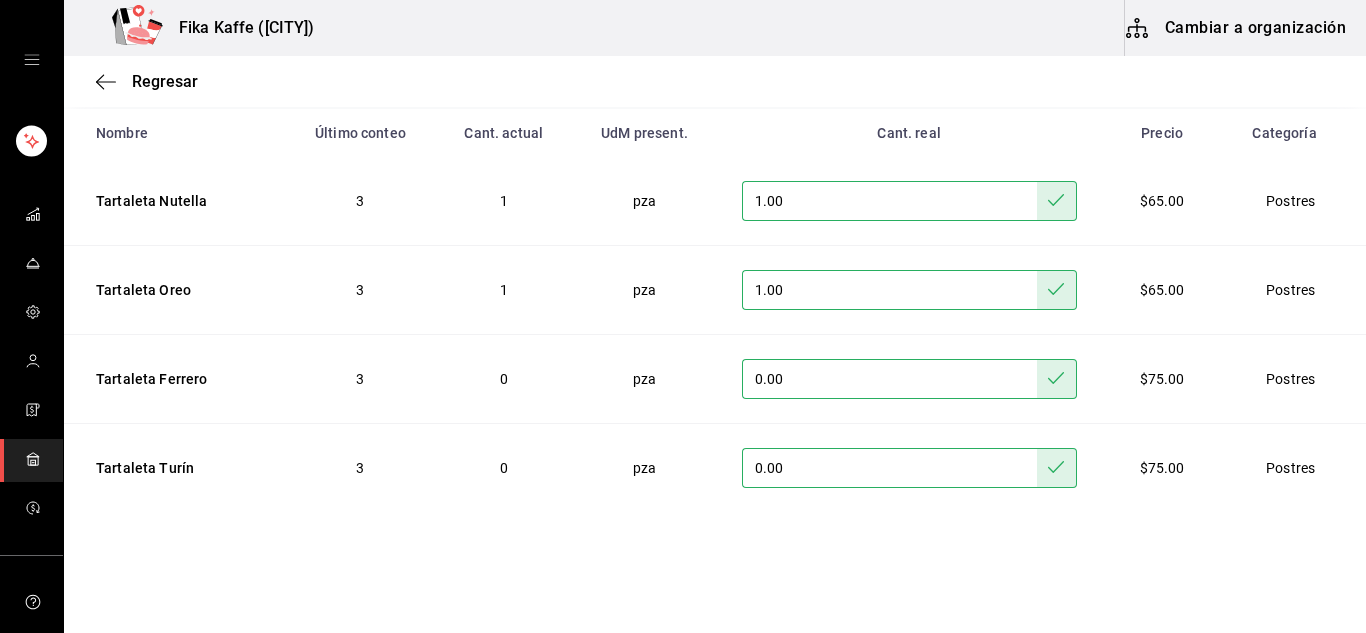 click on "Tartaleta Nutella 3 1 pza 1.00 $65.00 Postres Tartaleta Oreo 3 1 pza 1.00 $65.00 Postres Tartaleta Ferrero 3 0 pza 0.00 $75.00 Postres Tartaleta Turín  3 0 pza 0.00 $75.00 Postres" at bounding box center [715, 314] 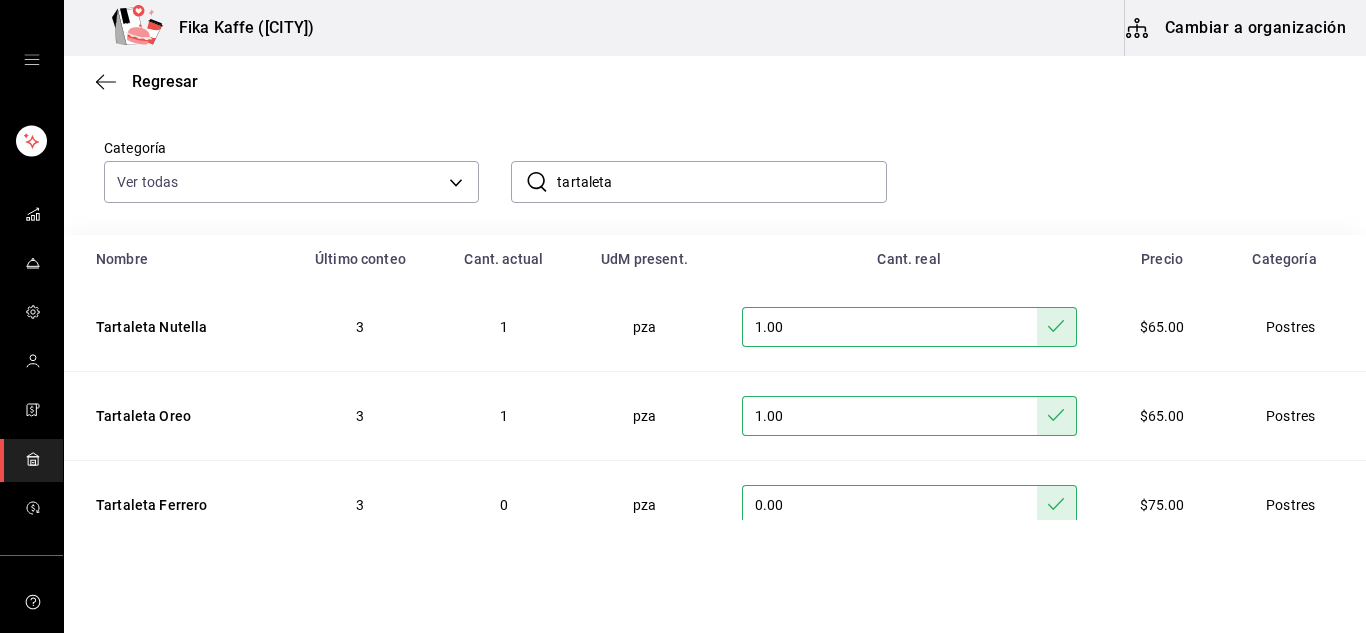 scroll, scrollTop: 0, scrollLeft: 0, axis: both 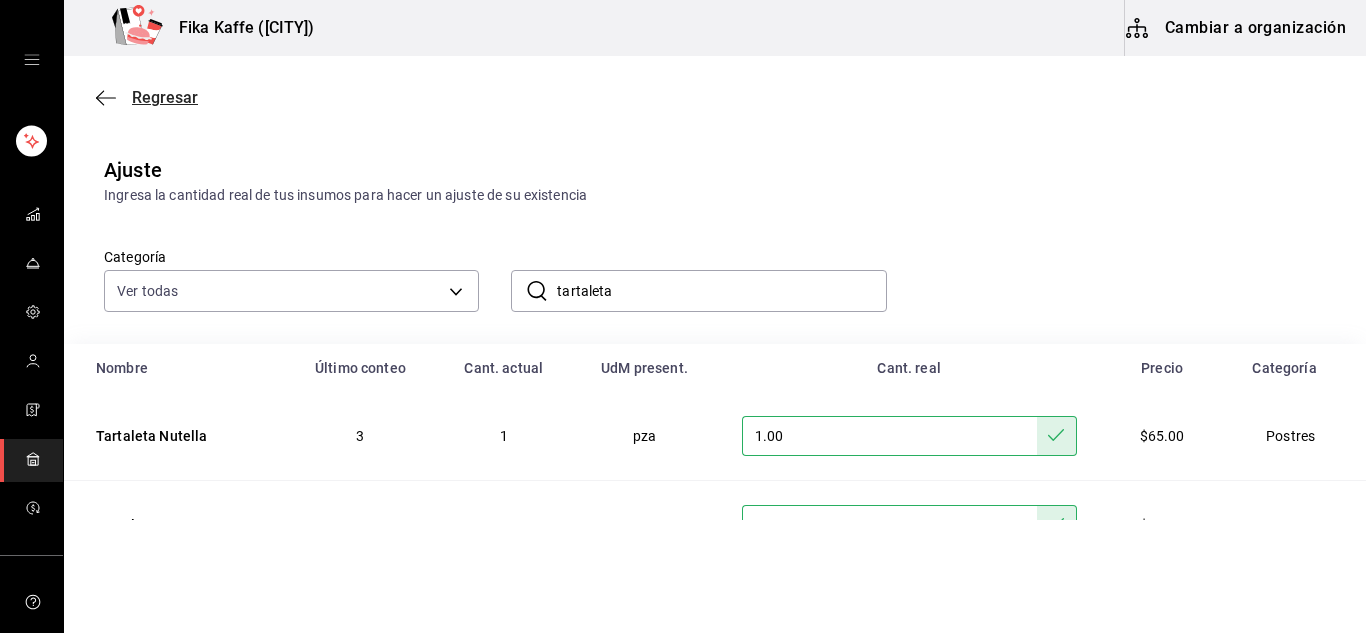 click at bounding box center [100, 97] 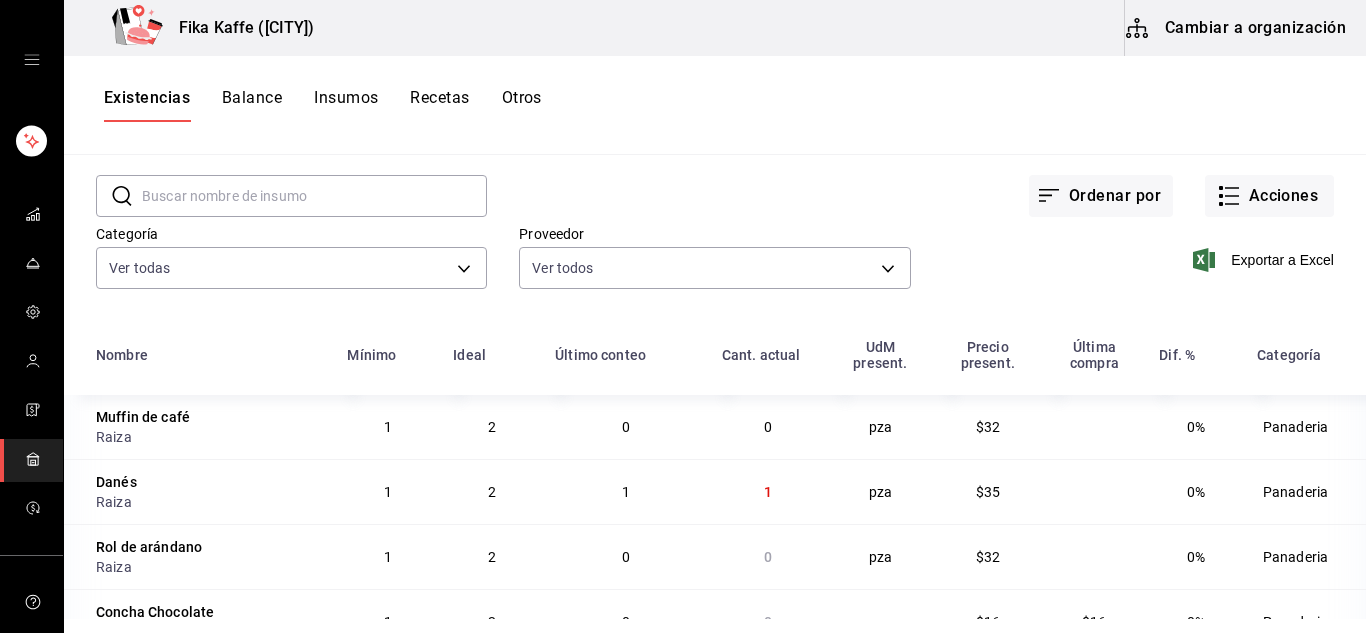 scroll, scrollTop: 0, scrollLeft: 0, axis: both 